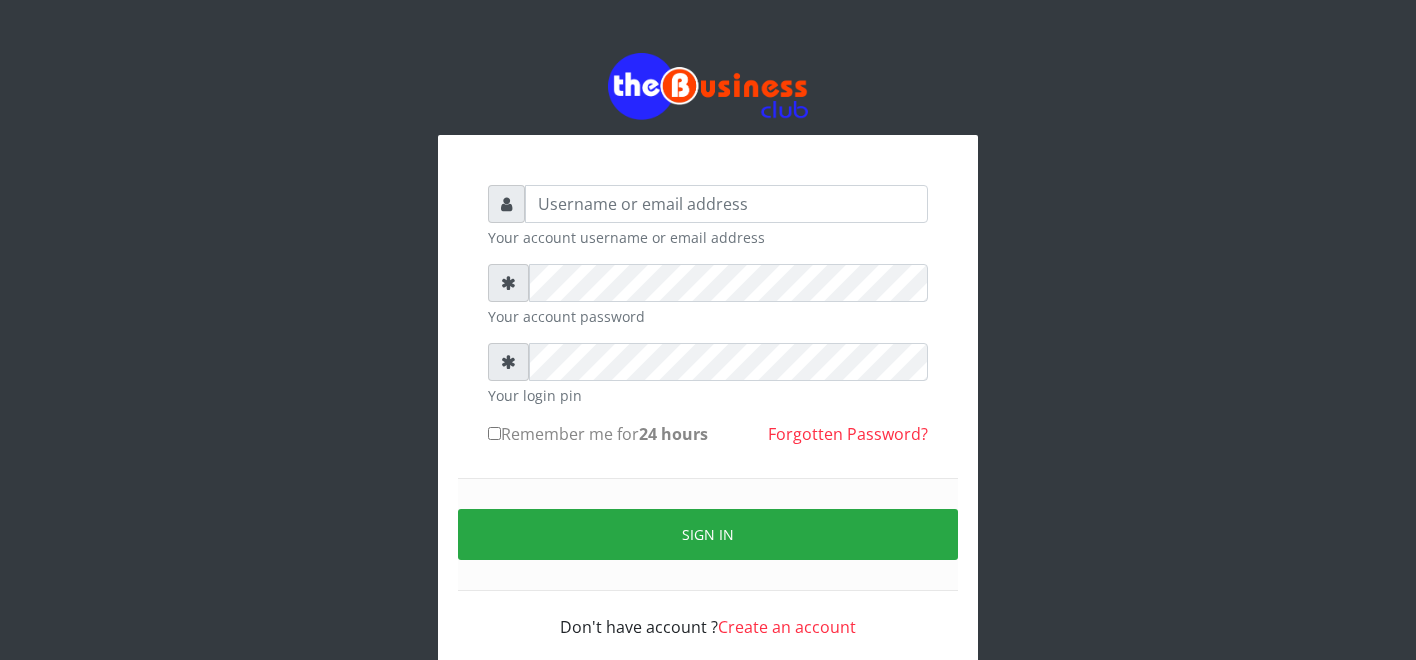 scroll, scrollTop: 0, scrollLeft: 0, axis: both 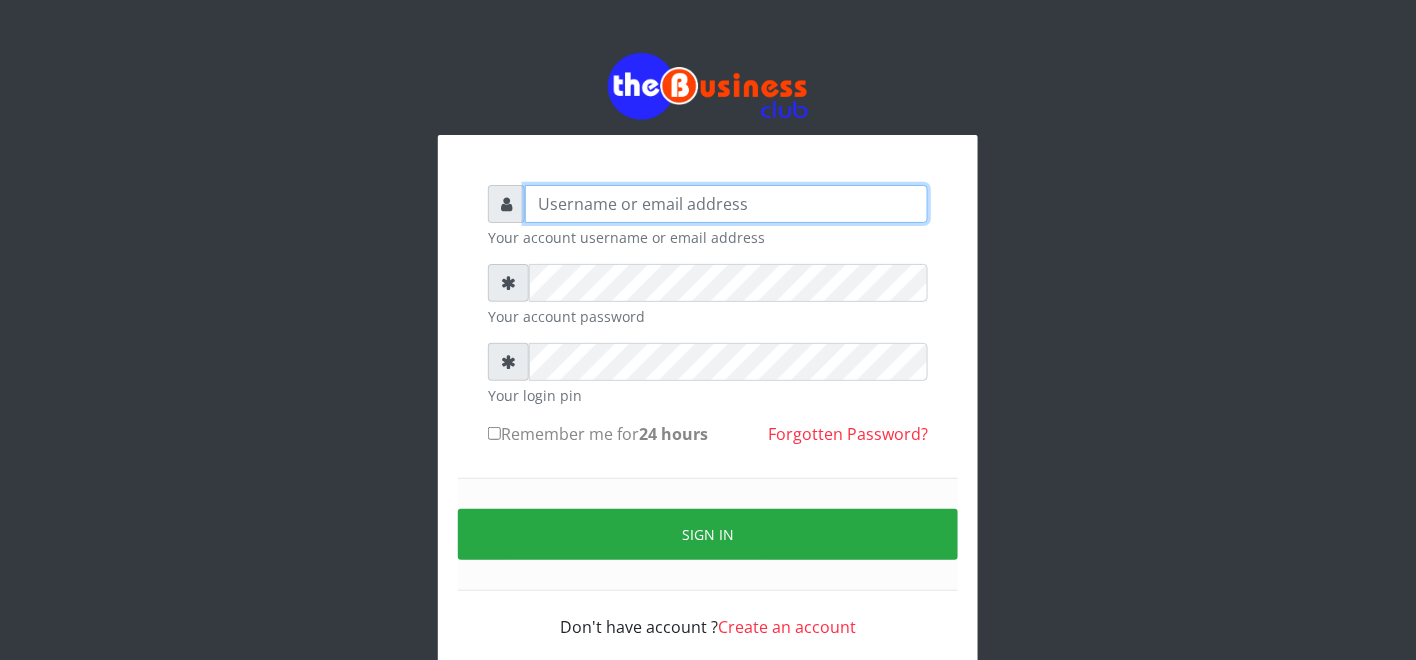 click at bounding box center (726, 204) 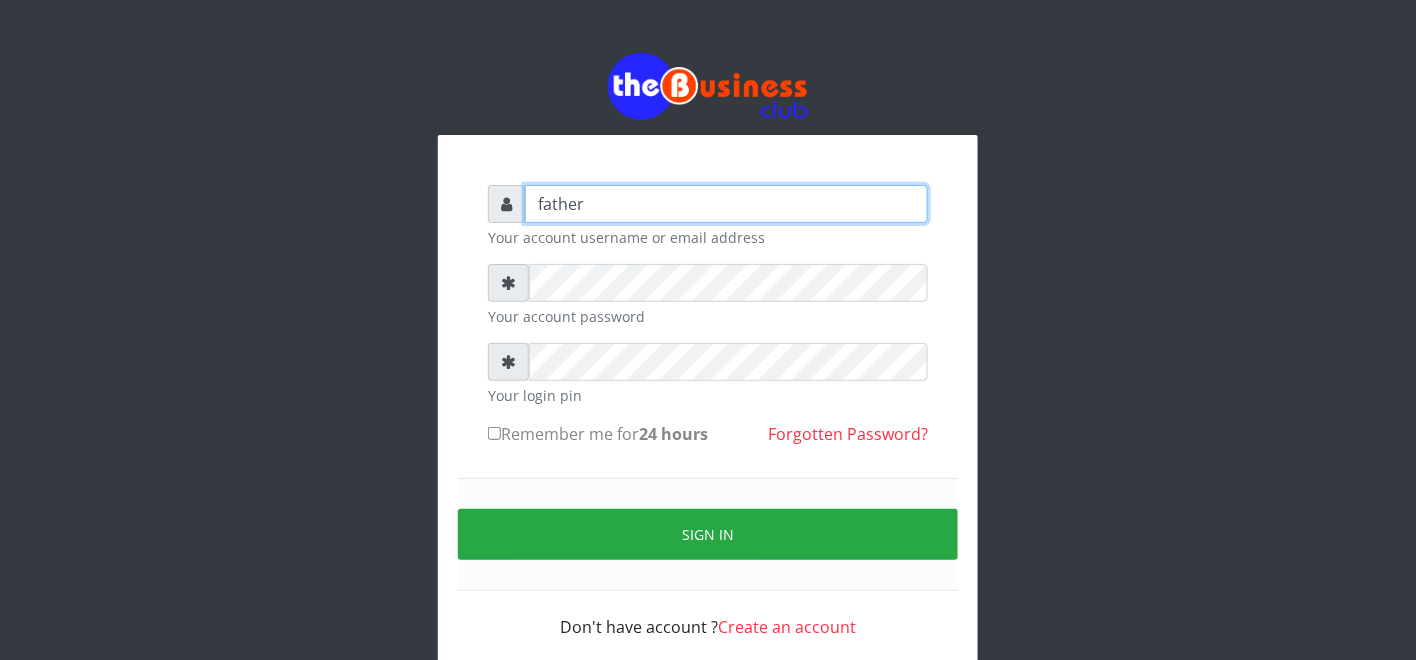 type on "father" 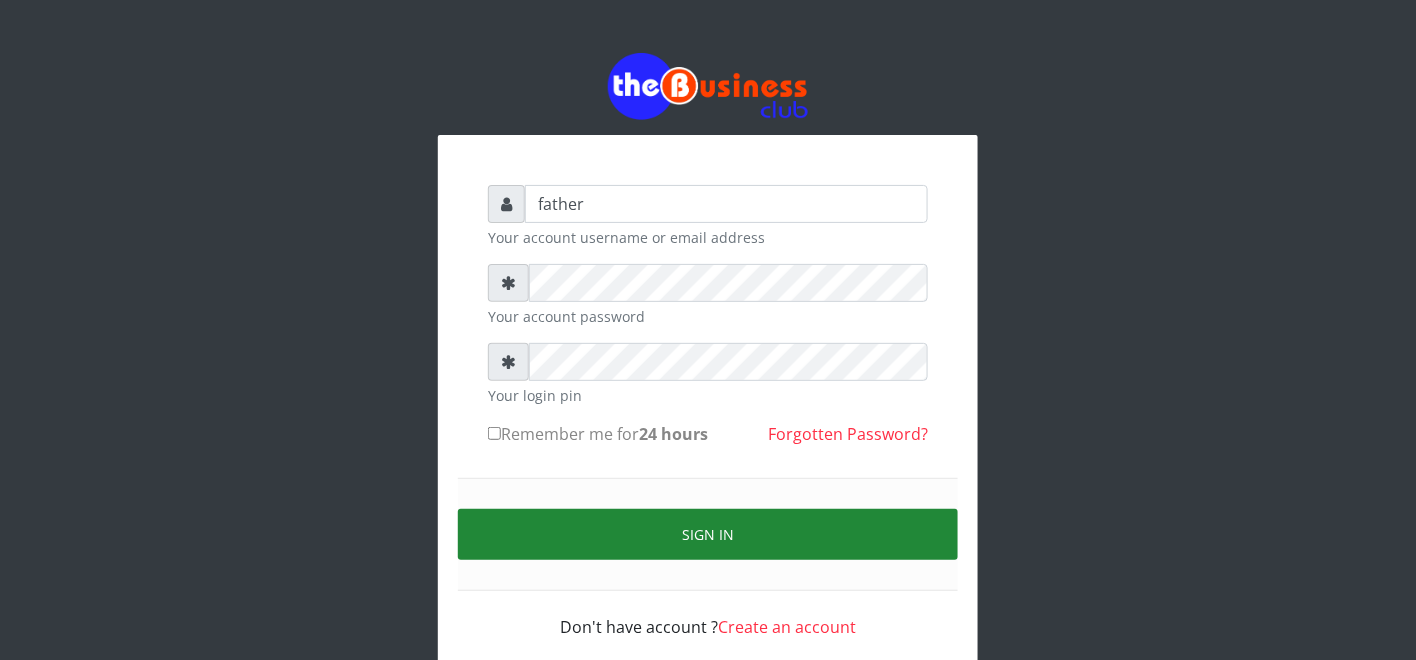 click on "Sign in" at bounding box center [708, 534] 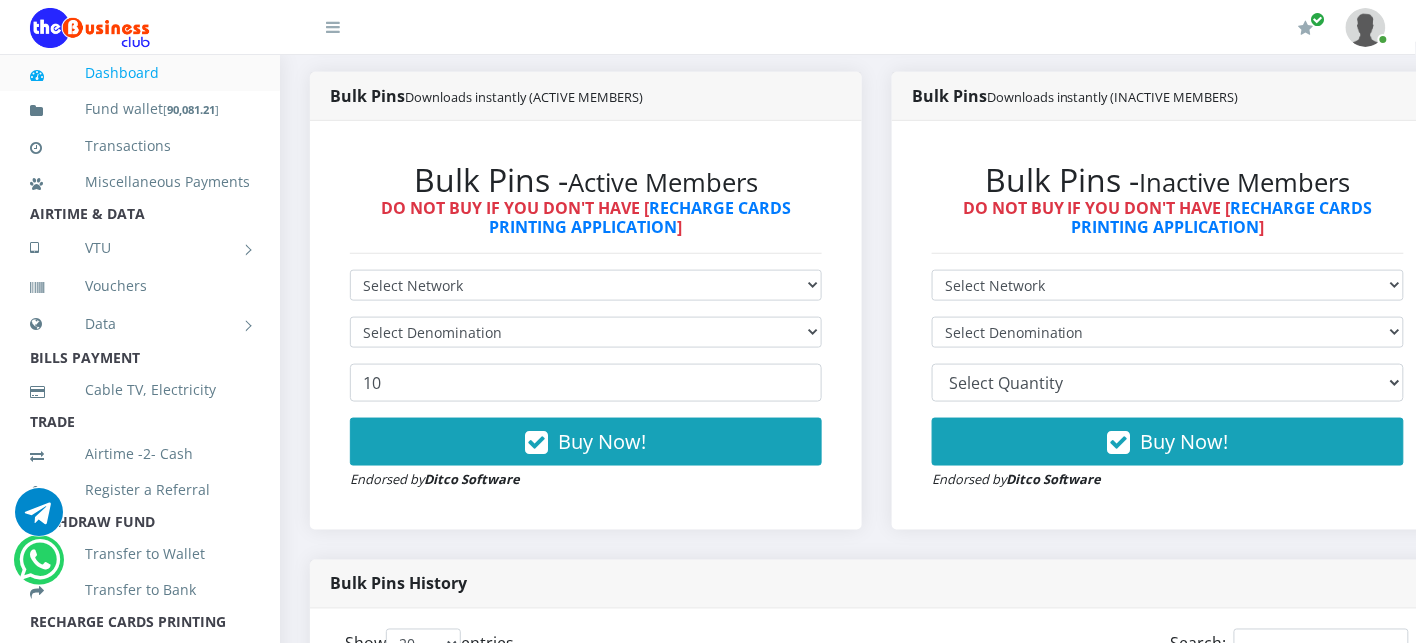 scroll, scrollTop: 533, scrollLeft: 0, axis: vertical 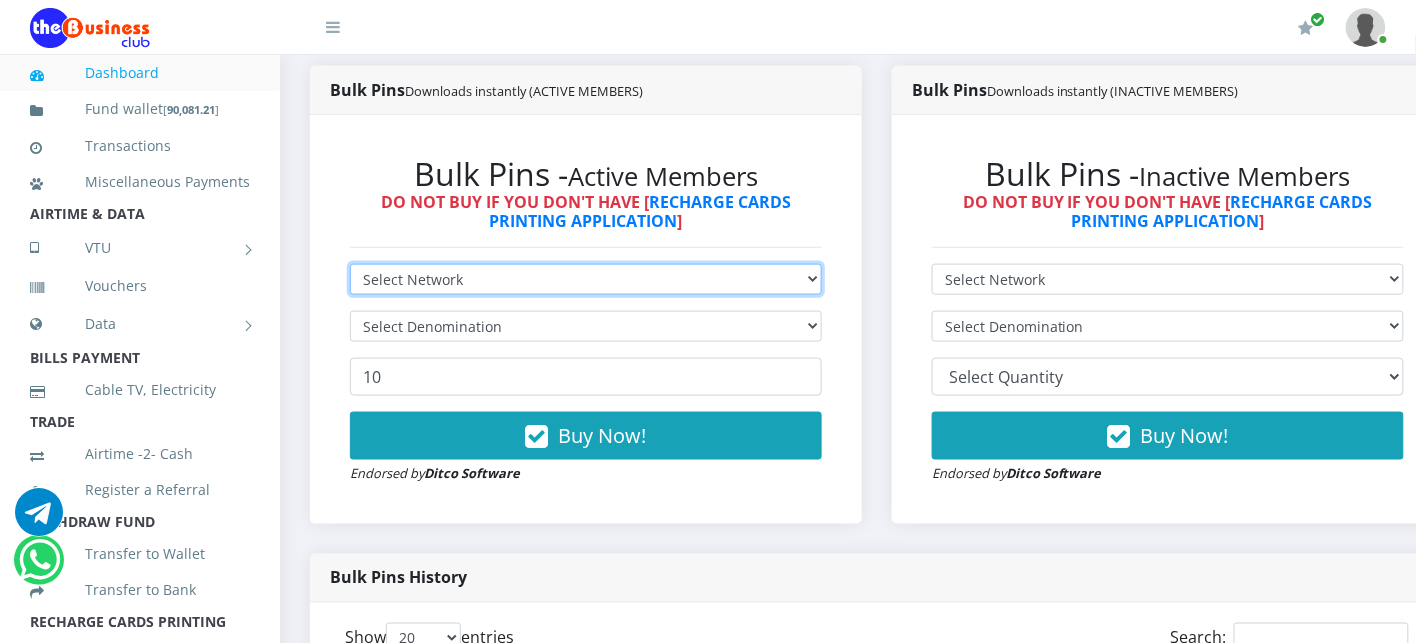 click on "Select Network
MTN
Globacom
9Mobile
Airtel" at bounding box center (586, 279) 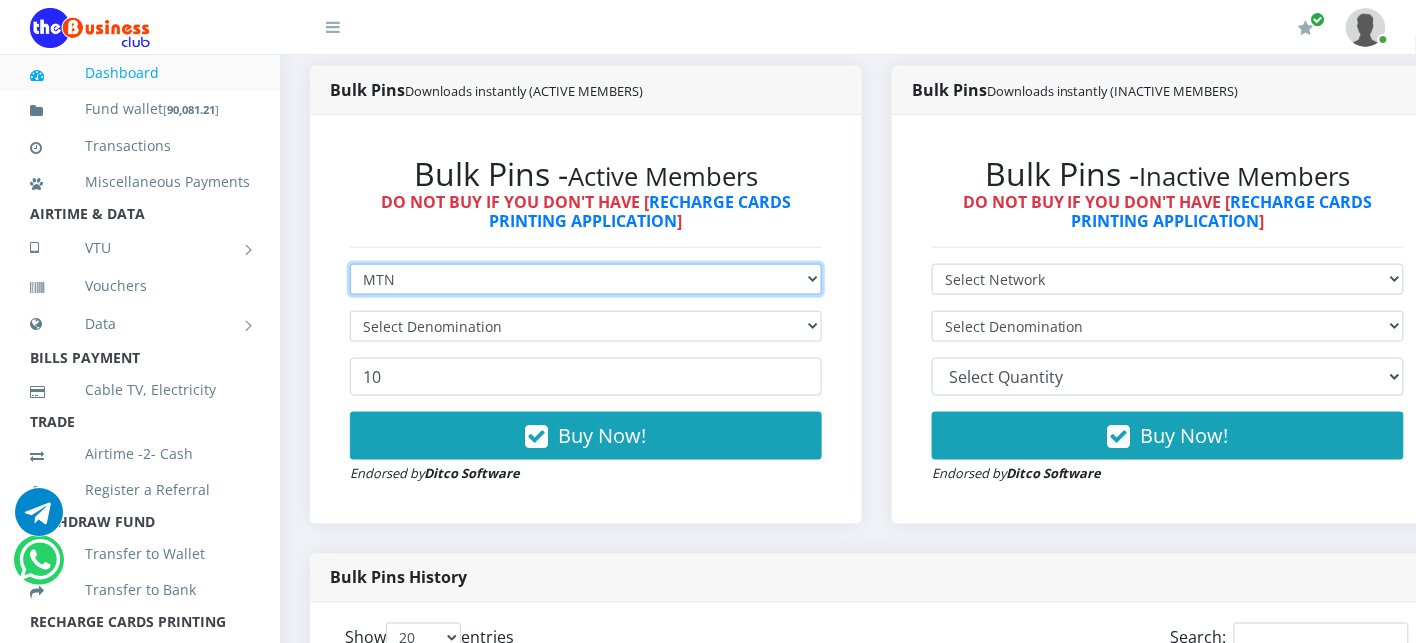 click on "Select Network
MTN
Globacom
9Mobile
Airtel" at bounding box center [586, 279] 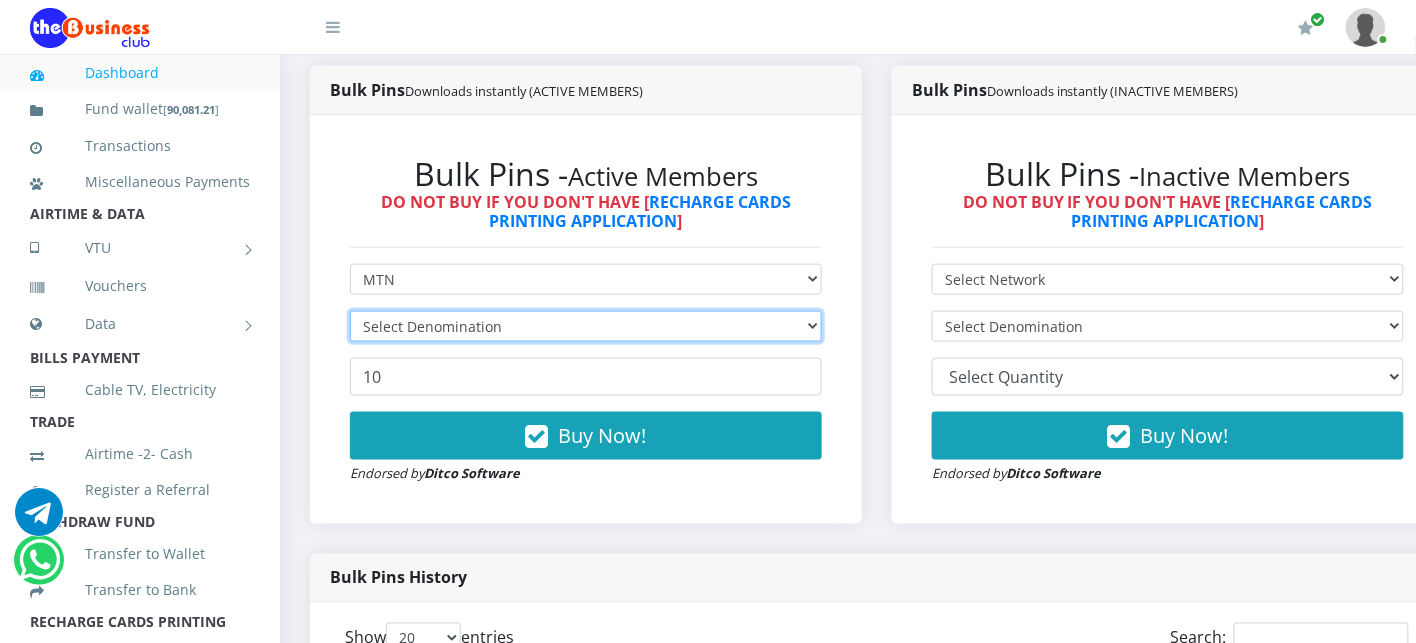 click on "Select Denomination" at bounding box center (586, 326) 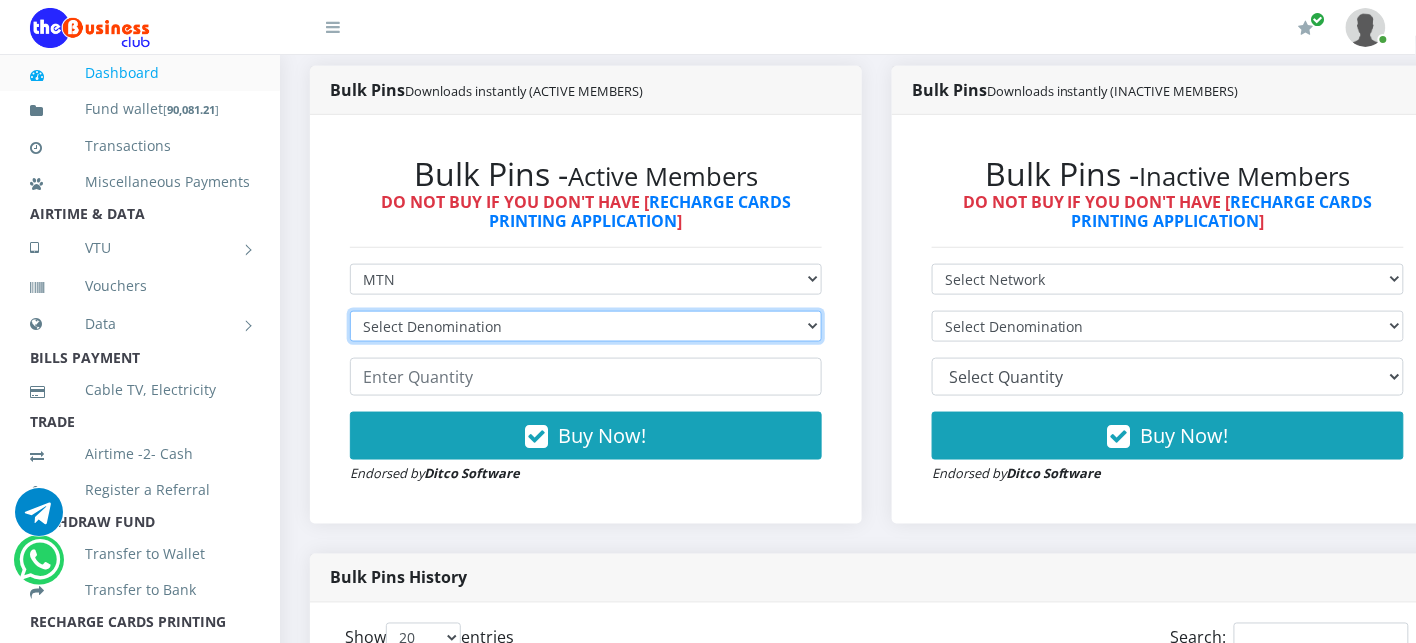 select on "193.98-200" 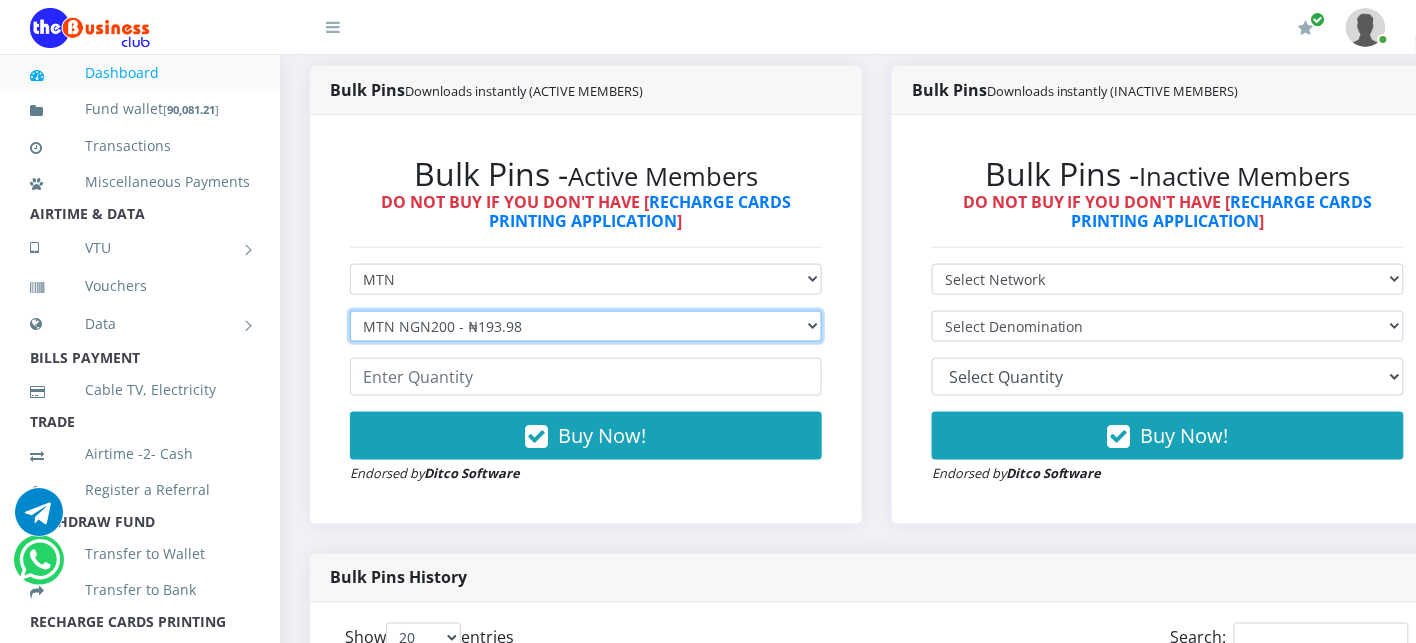 click on "Select Denomination MTN NGN100 - ₦96.99 MTN NGN200 - ₦193.98 MTN NGN400 - ₦387.96 MTN NGN500 - ₦484.95 MTN NGN1000 - ₦969.90 MTN NGN1500 - ₦1,454.85" at bounding box center (586, 326) 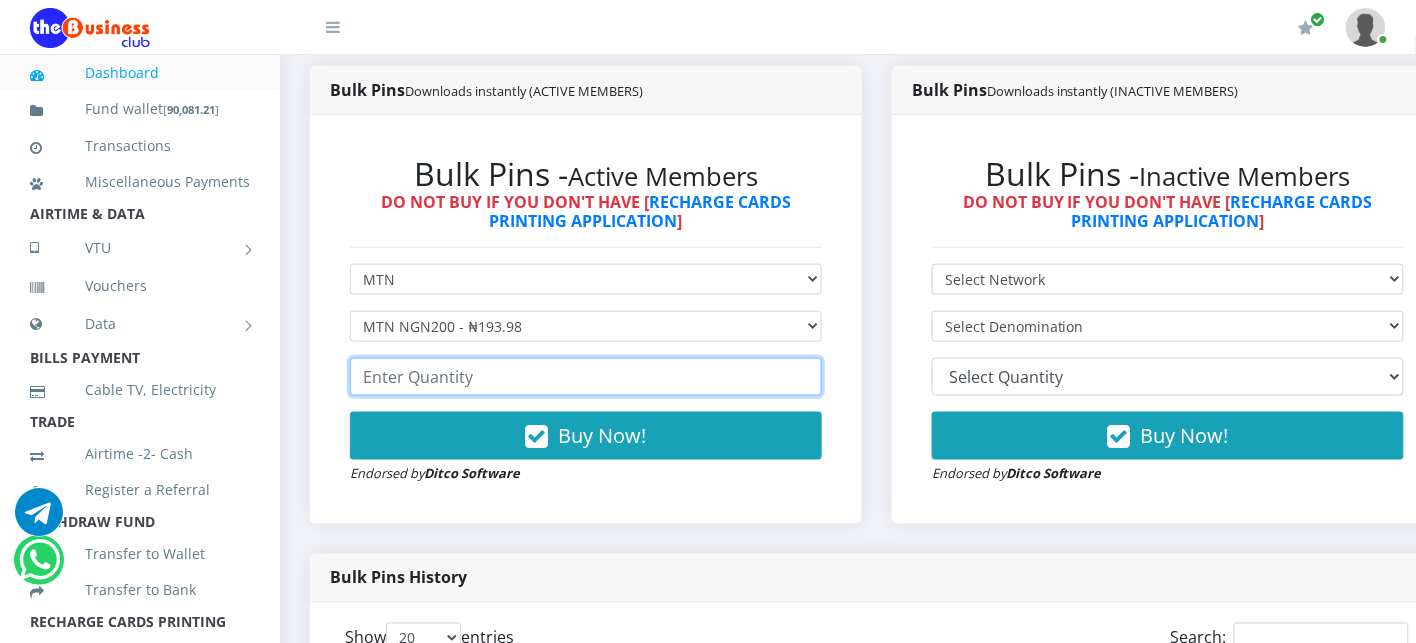 click at bounding box center (586, 377) 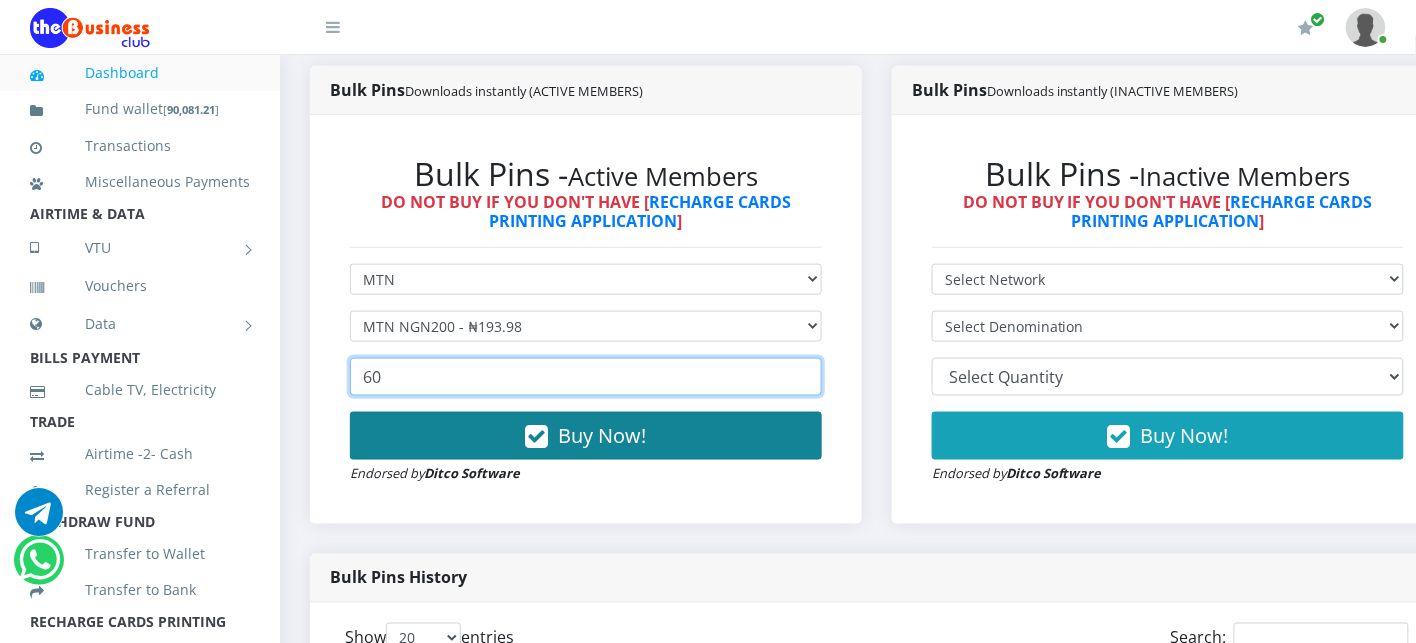 type on "60" 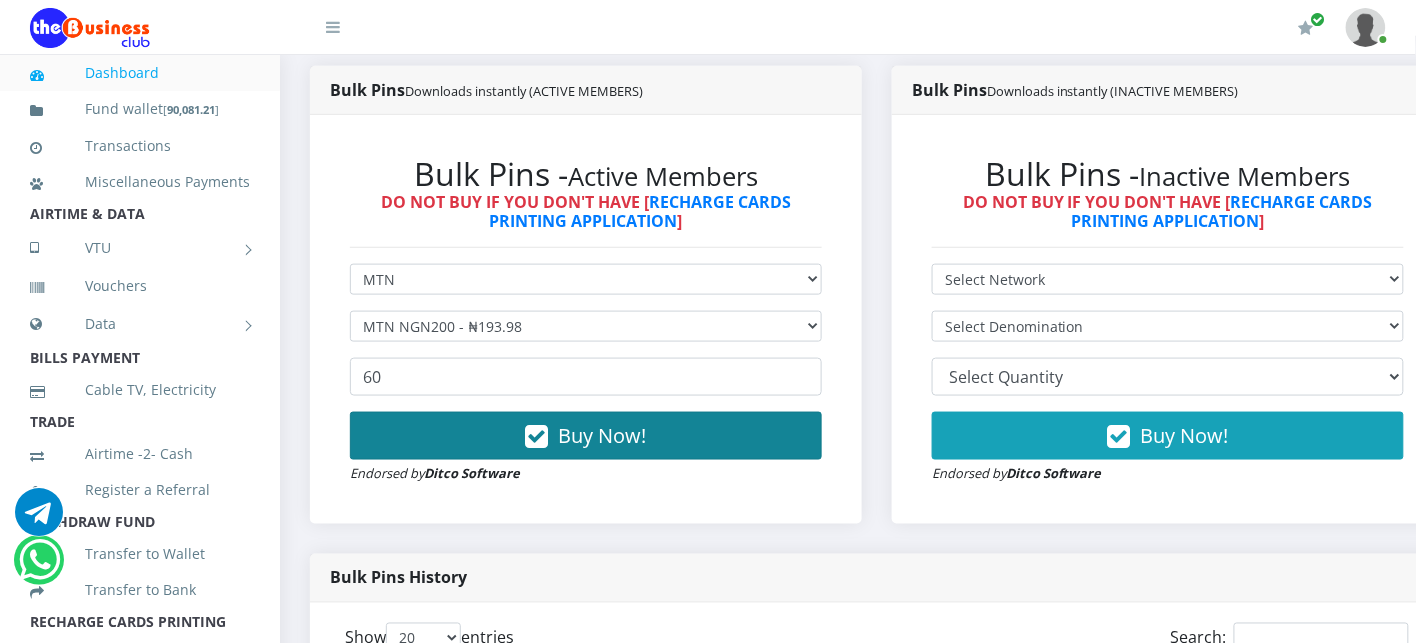 click on "Buy Now!" at bounding box center (586, 436) 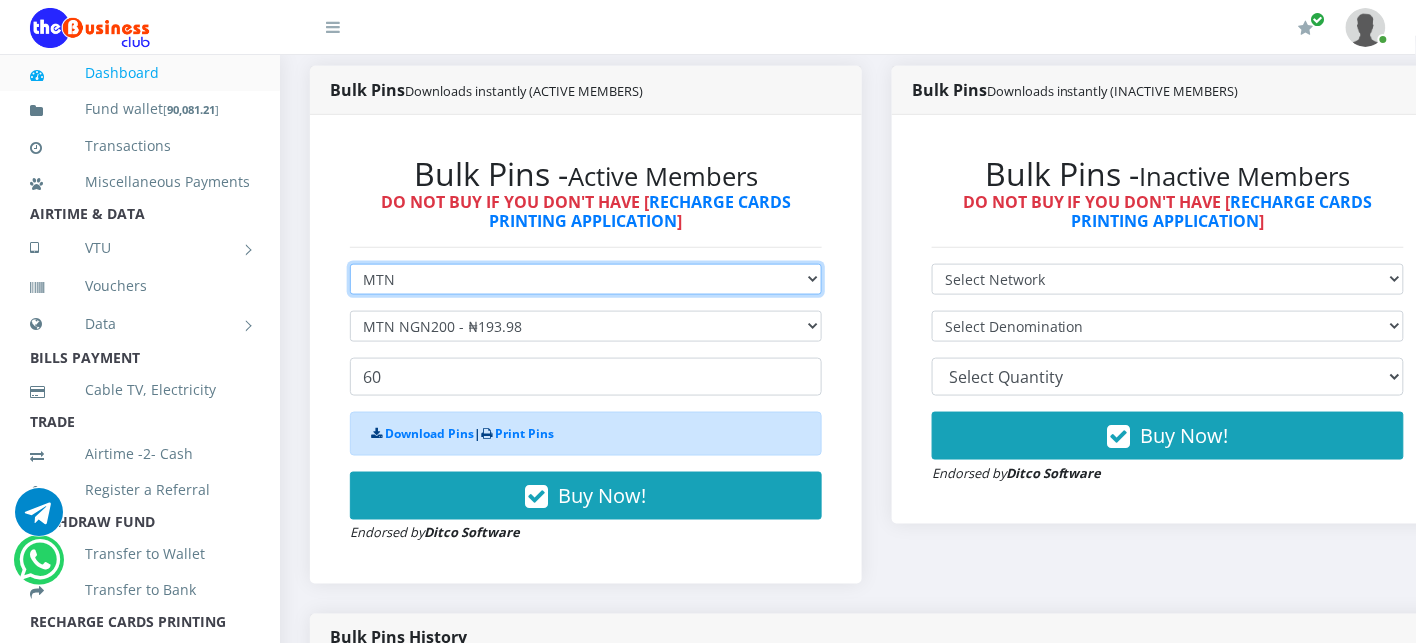 click on "Select Network
MTN
Globacom
9Mobile
Airtel" at bounding box center [586, 279] 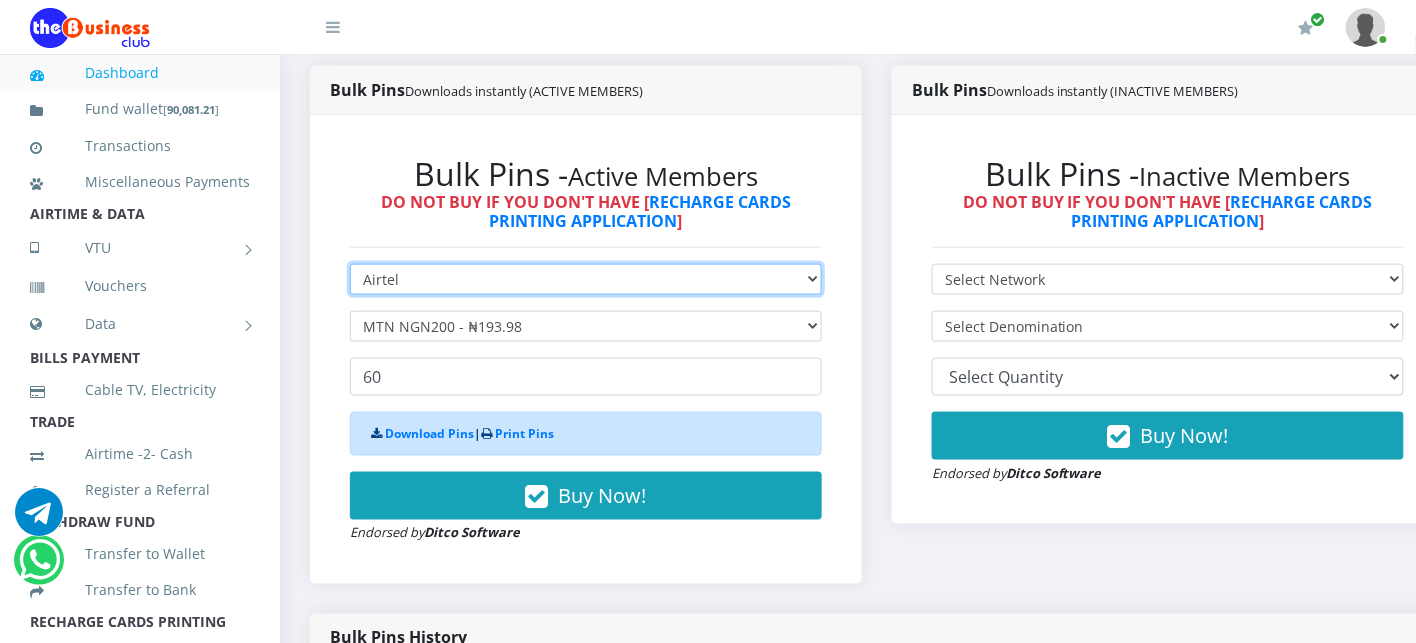 click on "Select Network
MTN
Globacom
9Mobile
Airtel" at bounding box center [586, 279] 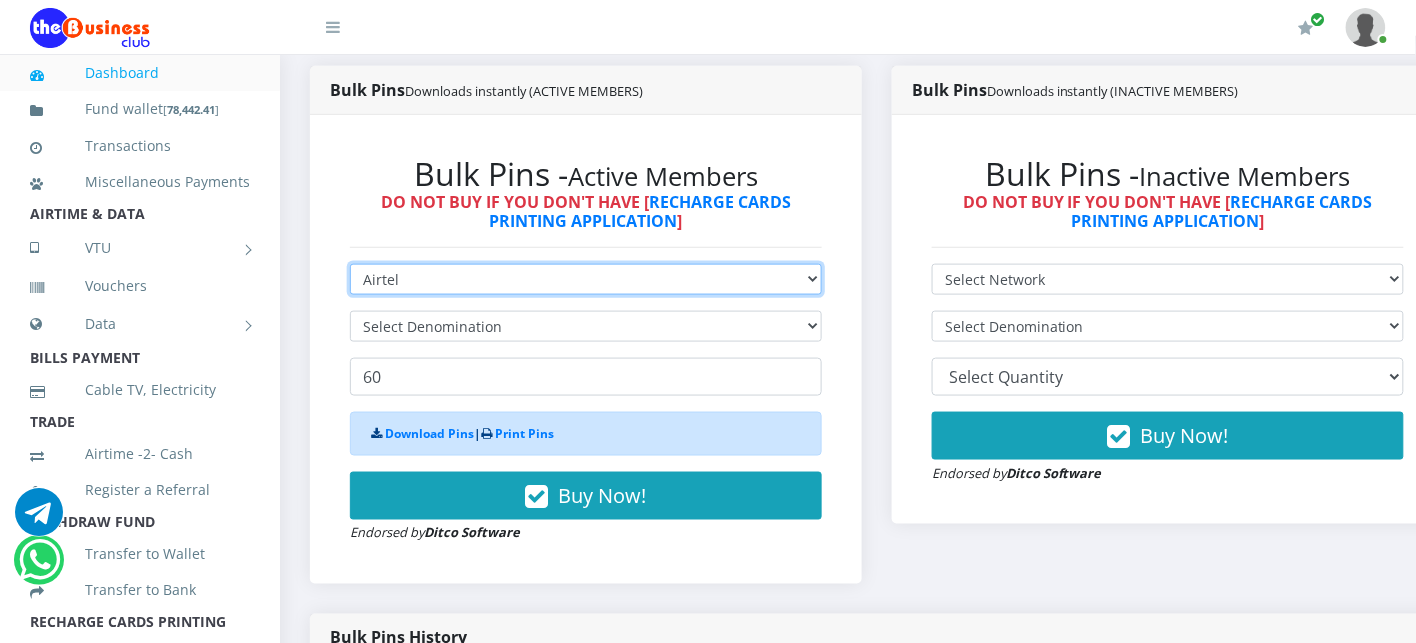 type 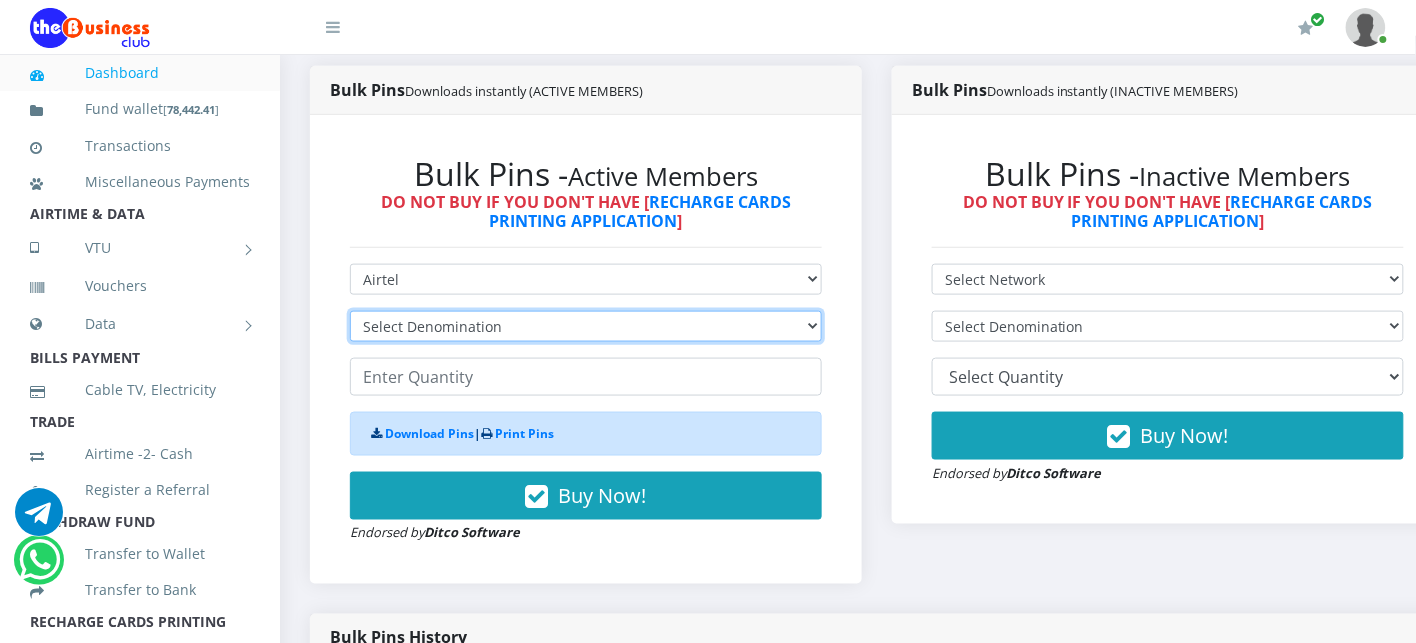 click on "Select Denomination Airtel NGN100 - ₦96.38 Airtel NGN200 - ₦192.76 Airtel NGN500 - ₦481.90 Airtel NGN1000 - ₦963.80" at bounding box center (586, 326) 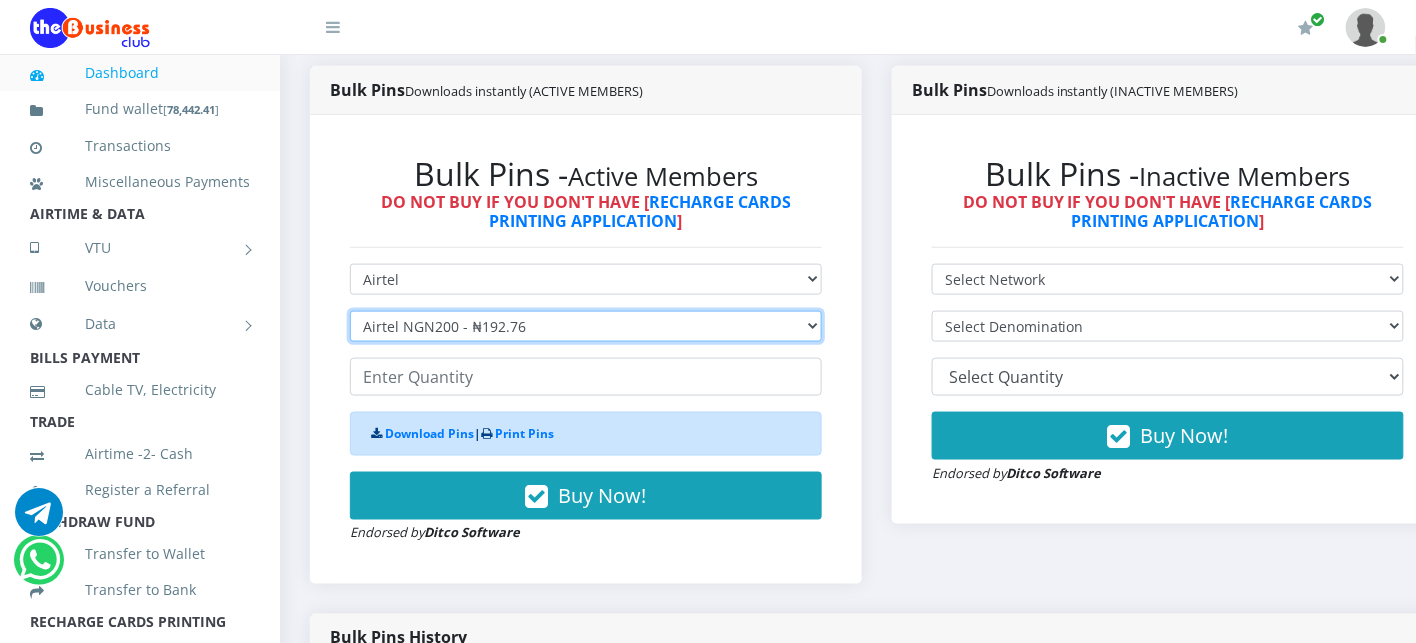 click on "Select Denomination Airtel NGN100 - ₦96.38 Airtel NGN200 - ₦192.76 Airtel NGN500 - ₦481.90 Airtel NGN1000 - ₦963.80" at bounding box center (586, 326) 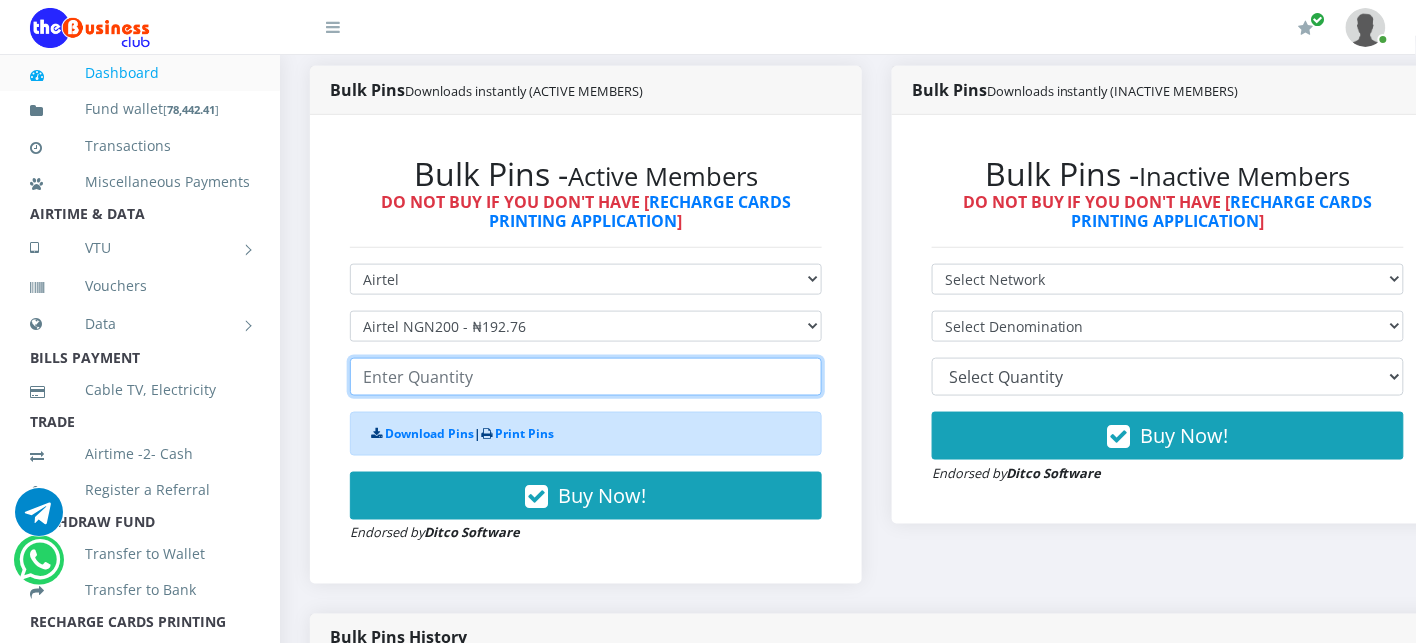 click at bounding box center (586, 377) 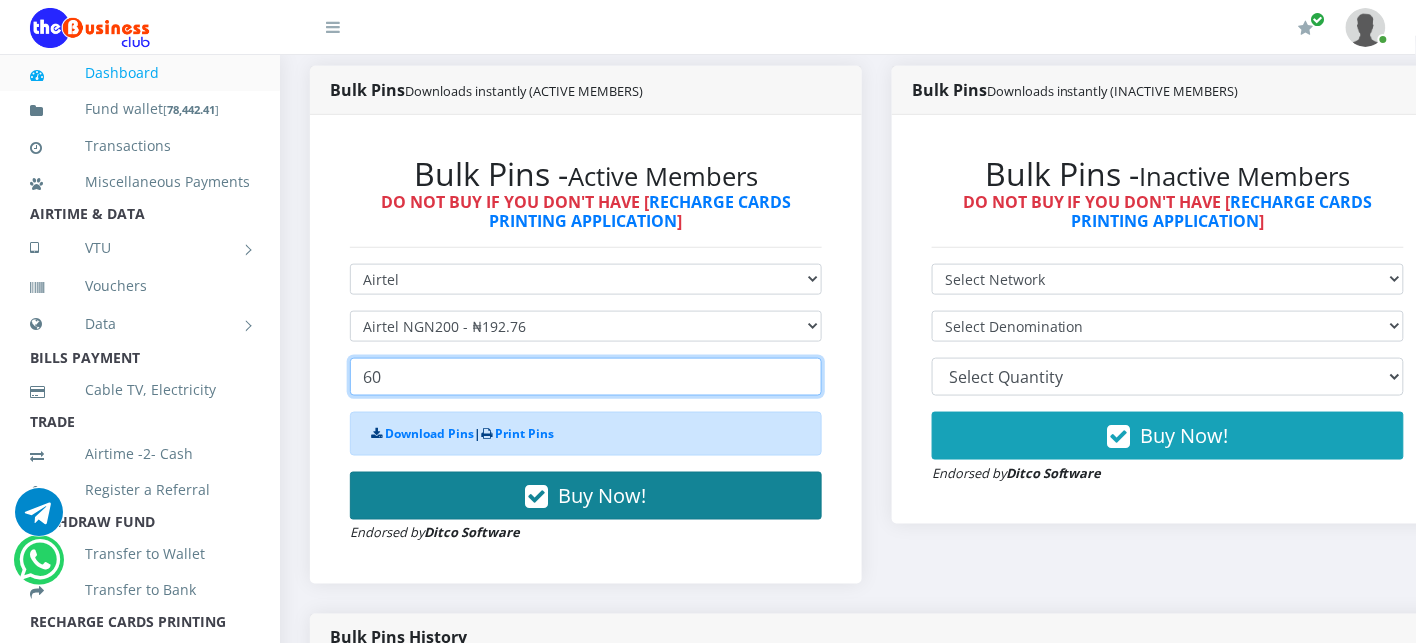 type on "60" 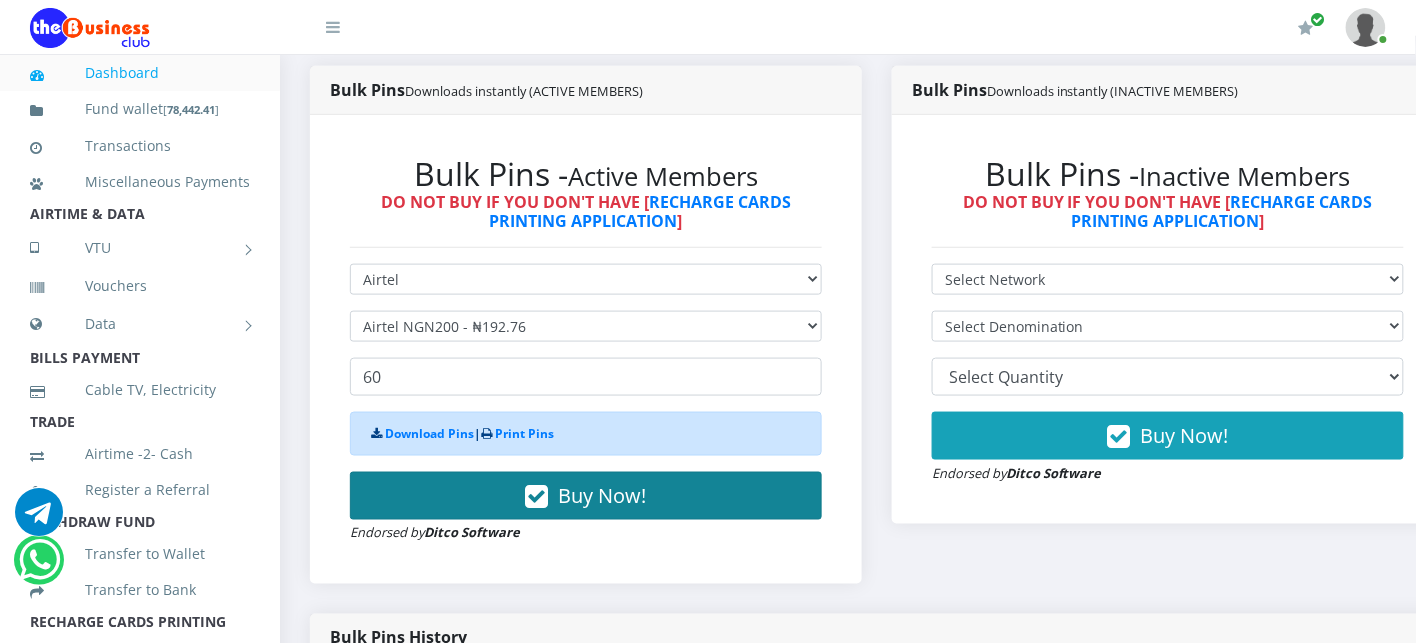 click on "Buy Now!" at bounding box center (586, 496) 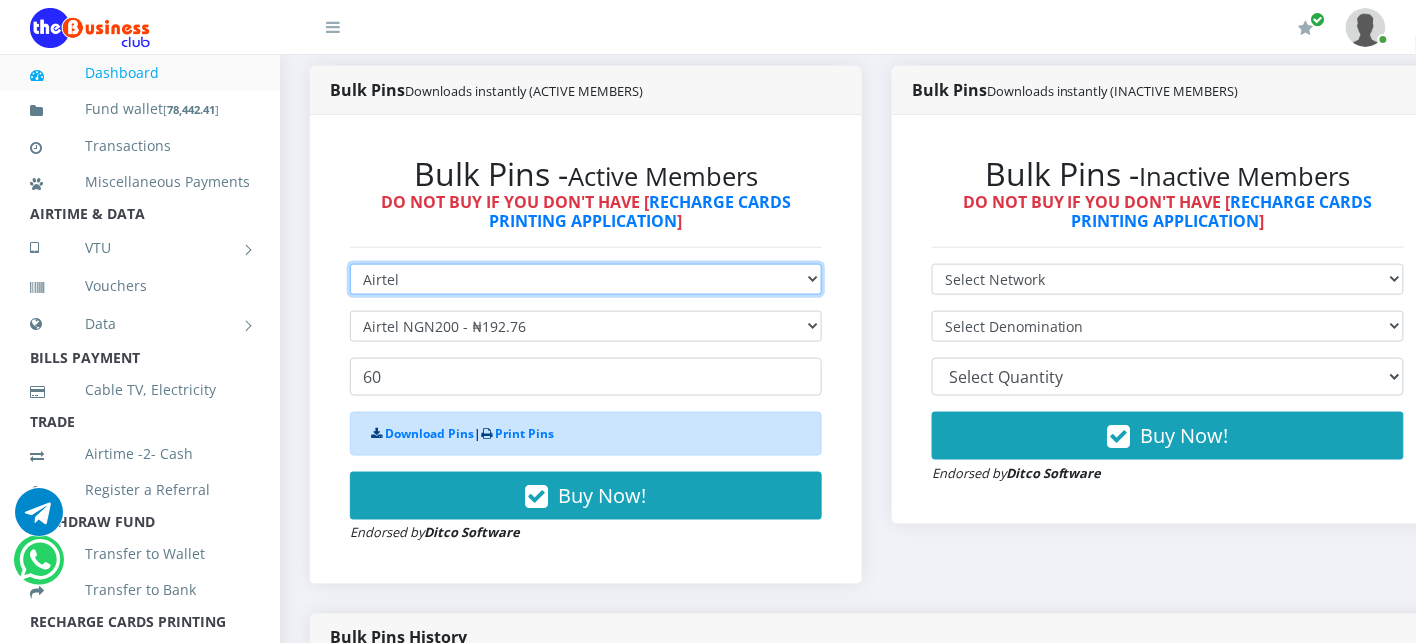 click on "Select Network
MTN
Globacom
9Mobile
Airtel" at bounding box center (586, 279) 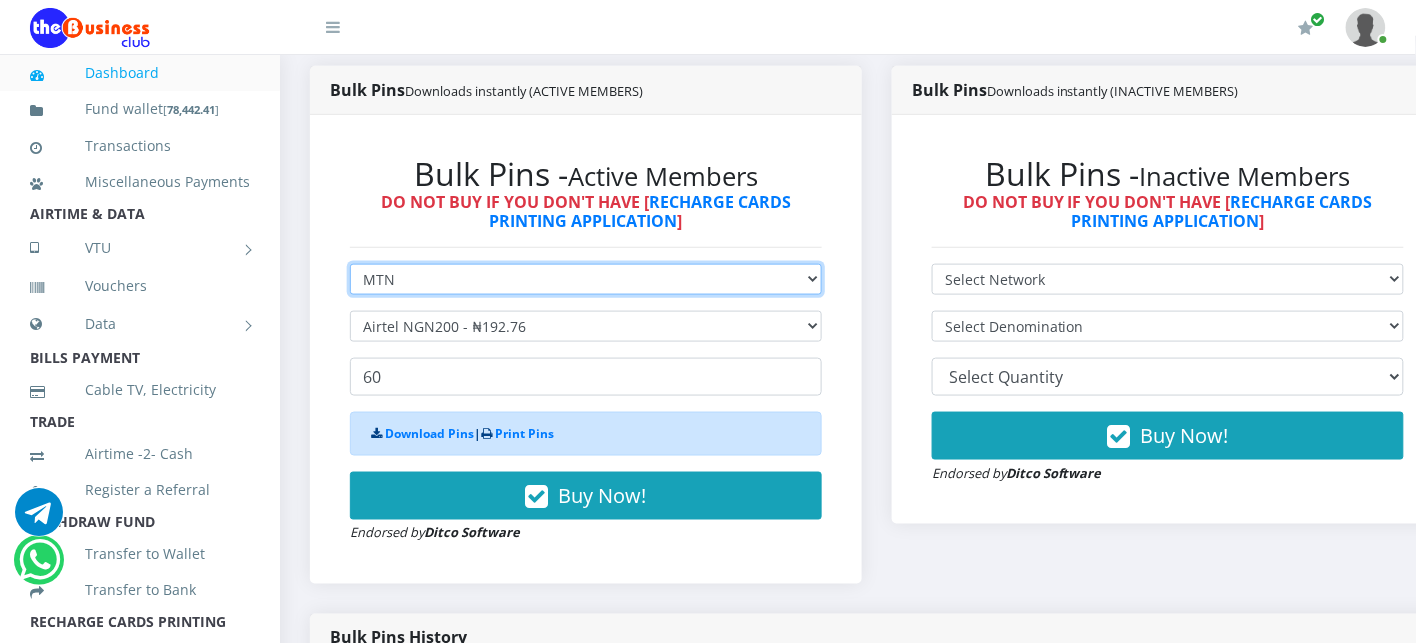 click on "Select Network
MTN
Globacom
9Mobile
Airtel" at bounding box center [586, 279] 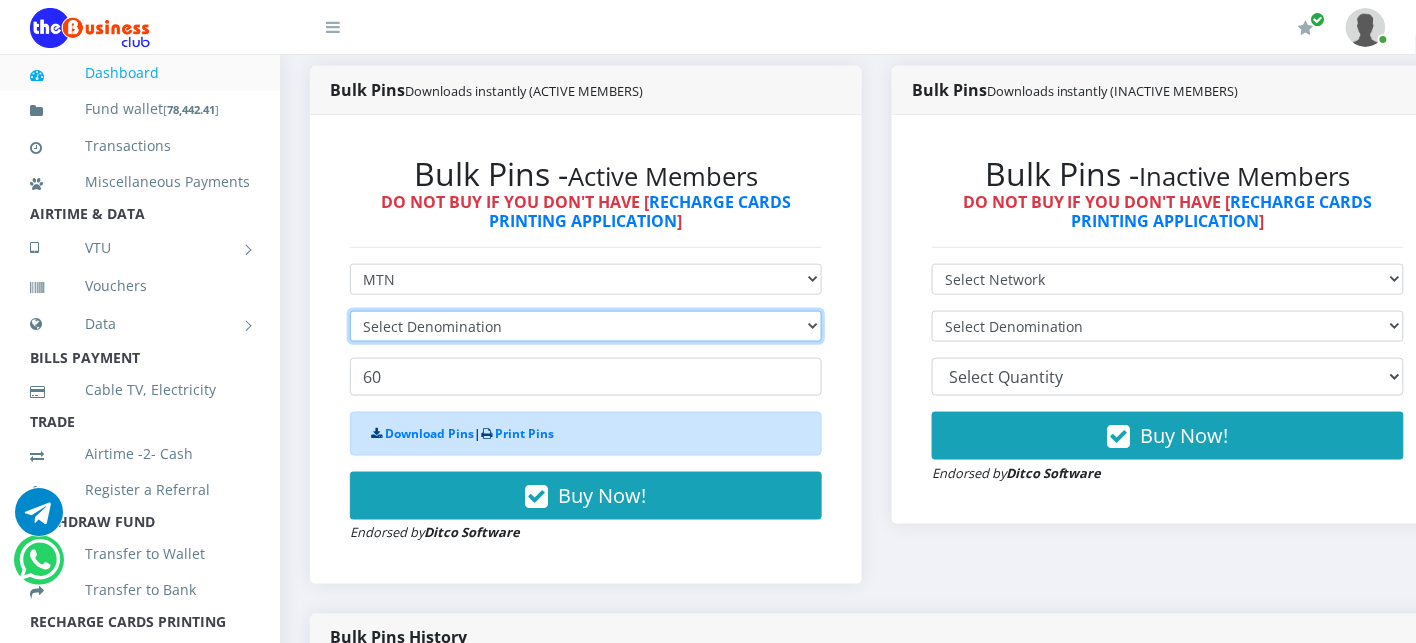 click on "Select Denomination" at bounding box center [586, 326] 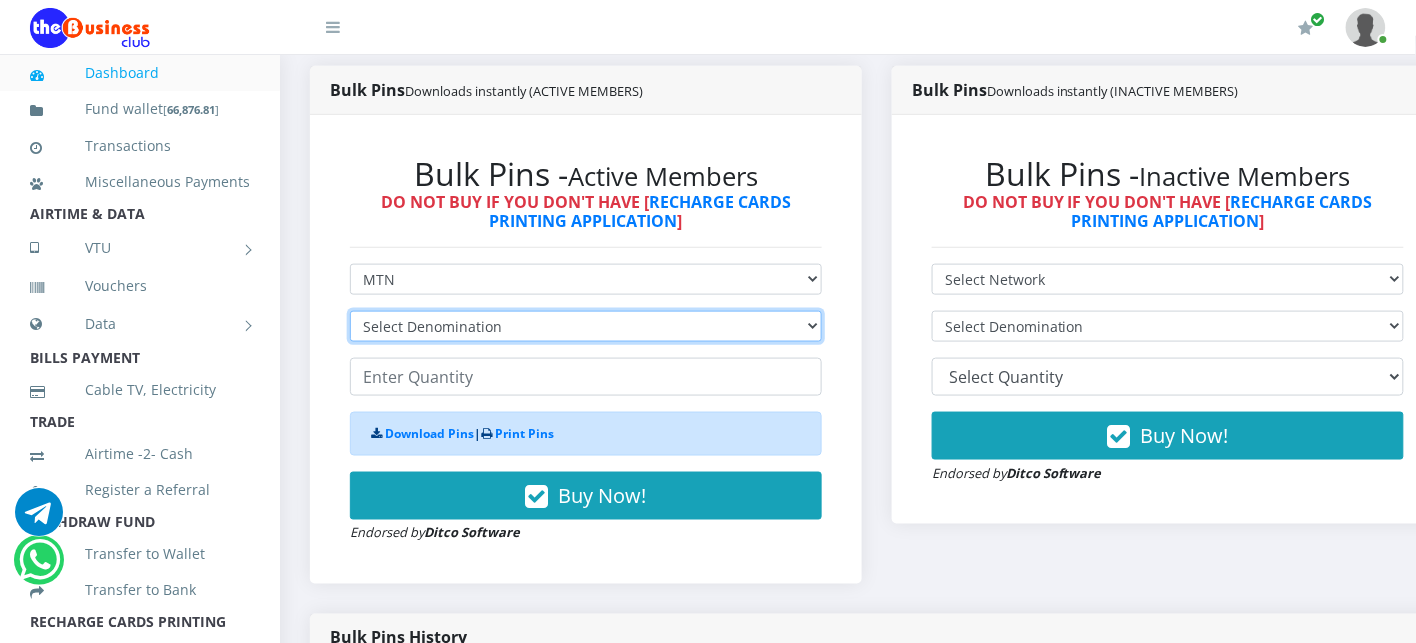 select on "484.95-500" 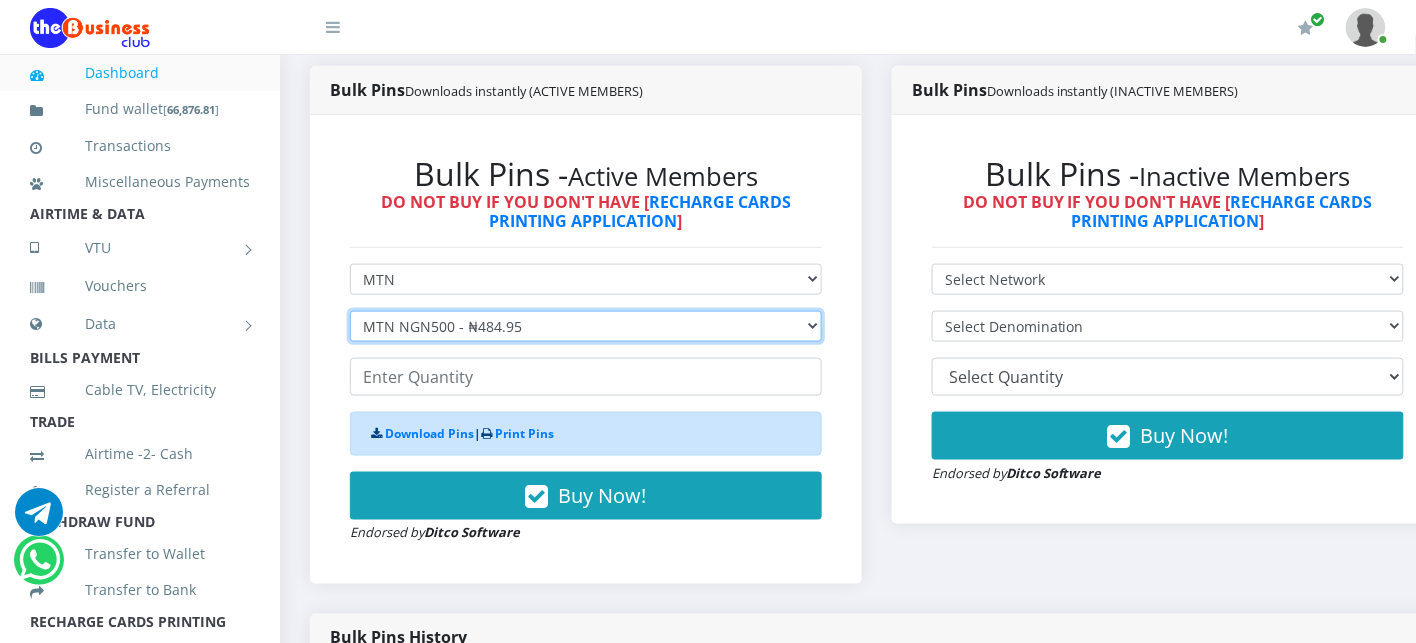 click on "Select Denomination MTN NGN100 - ₦96.99 MTN NGN200 - ₦193.98 MTN NGN400 - ₦387.96 MTN NGN500 - ₦484.95 MTN NGN1000 - ₦969.90 MTN NGN1500 - ₦1,454.85" at bounding box center [586, 326] 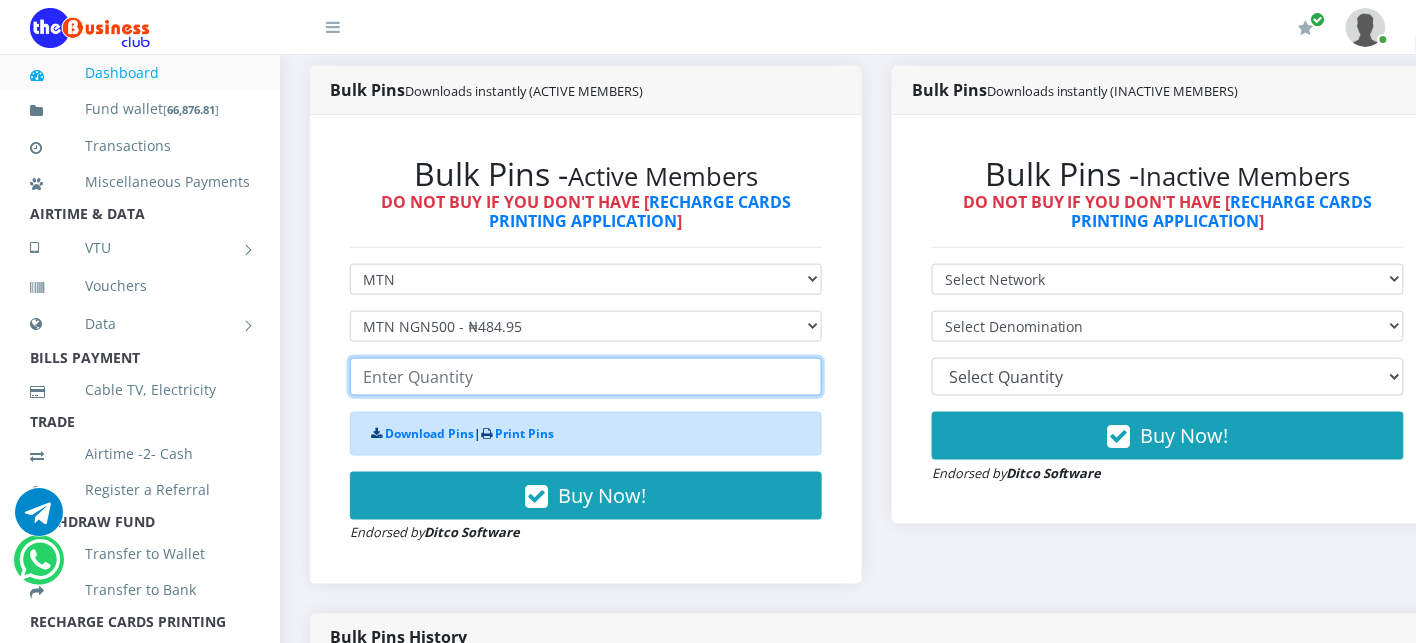 click at bounding box center [586, 377] 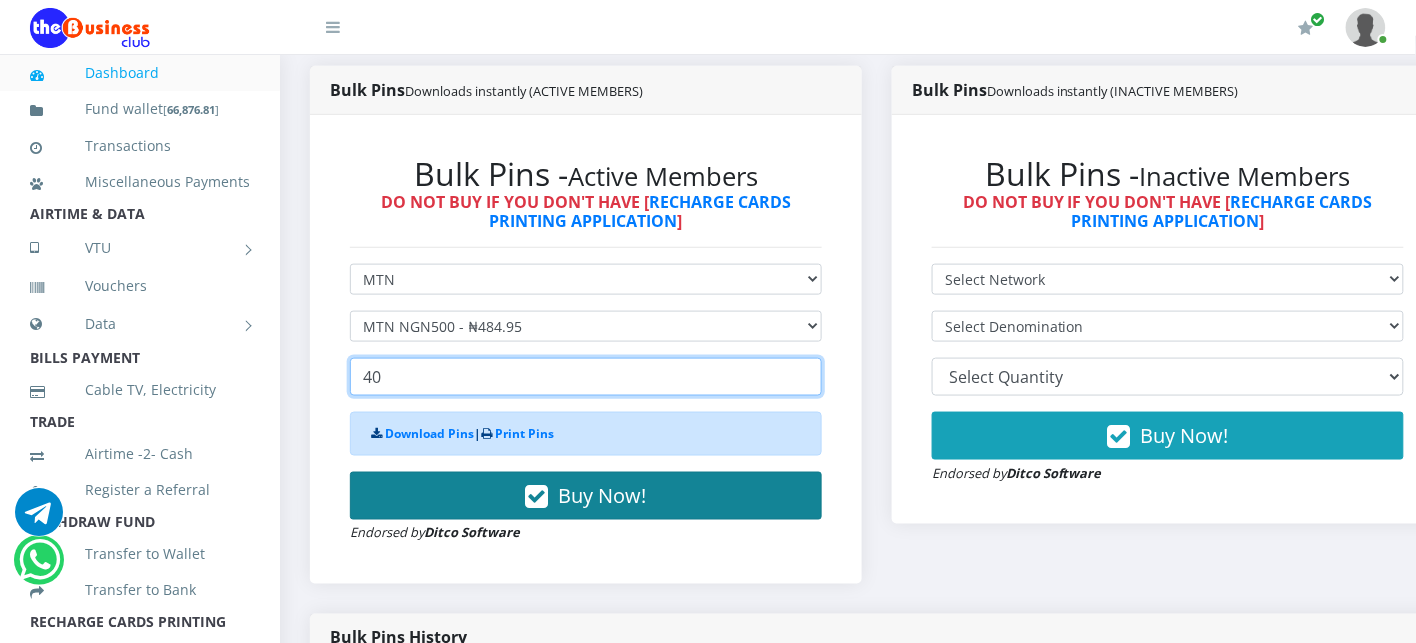 type on "40" 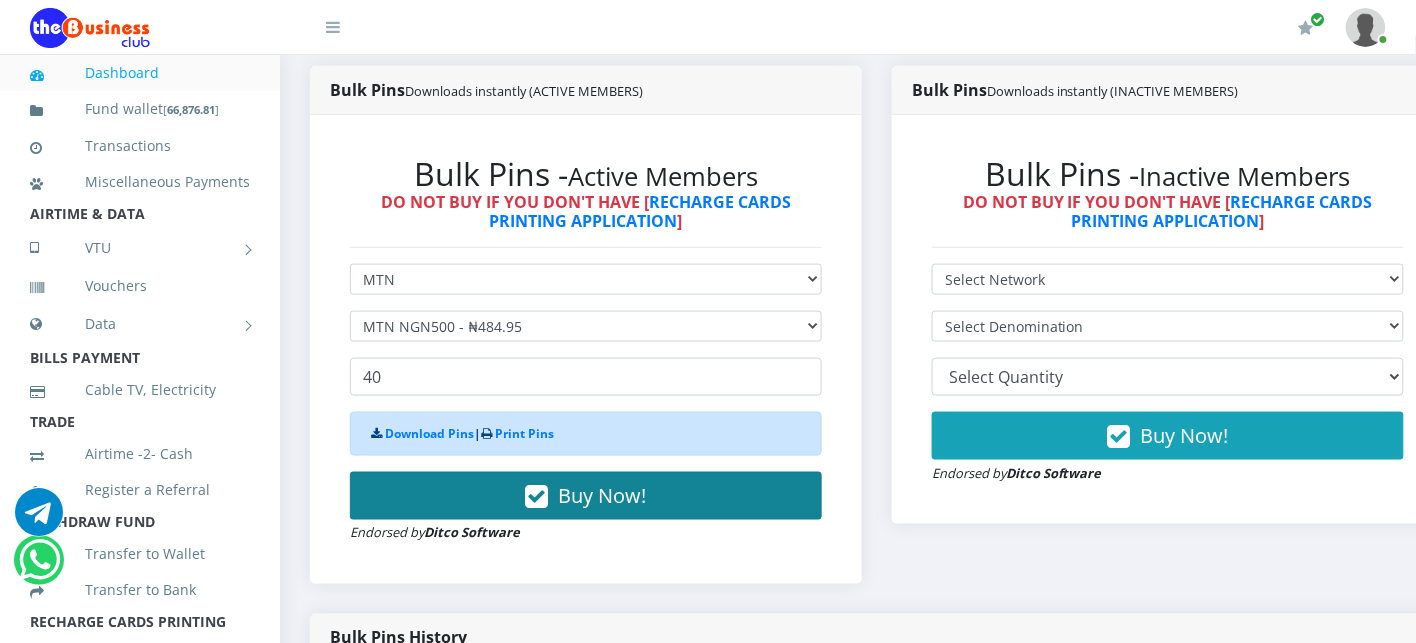 click on "Buy Now!" at bounding box center (586, 496) 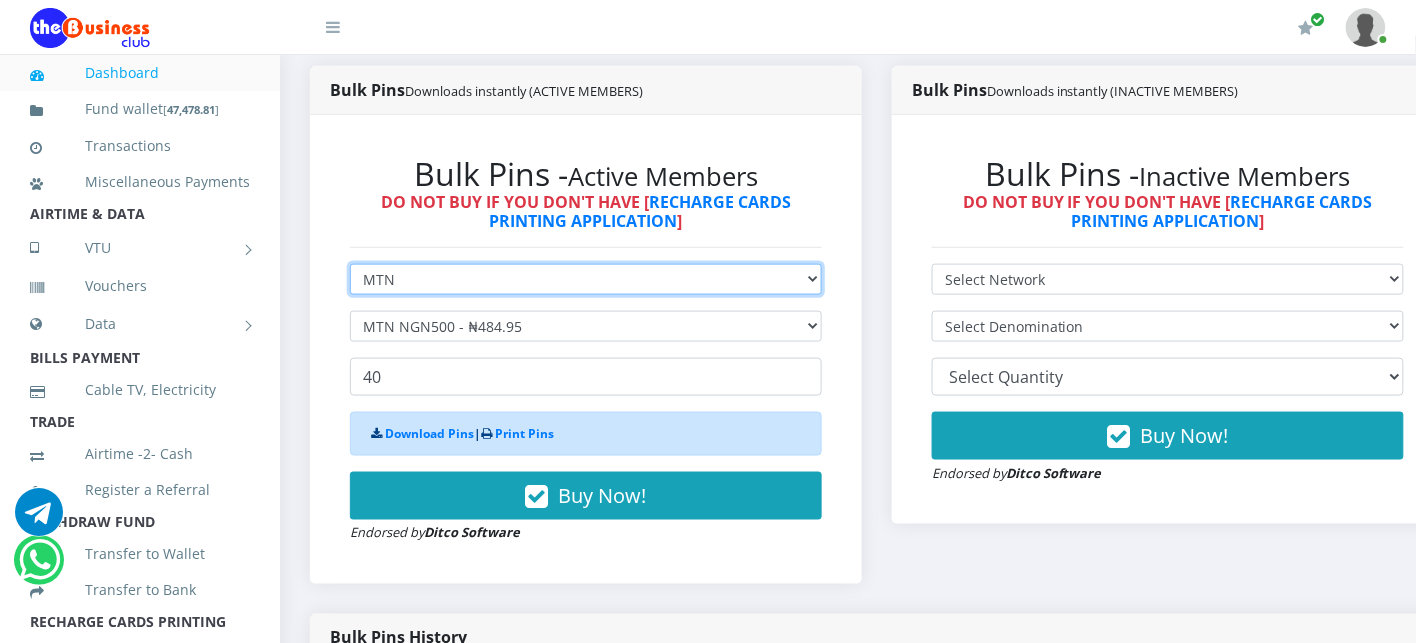 click on "Select Network
MTN
Globacom
9Mobile
Airtel" at bounding box center (586, 279) 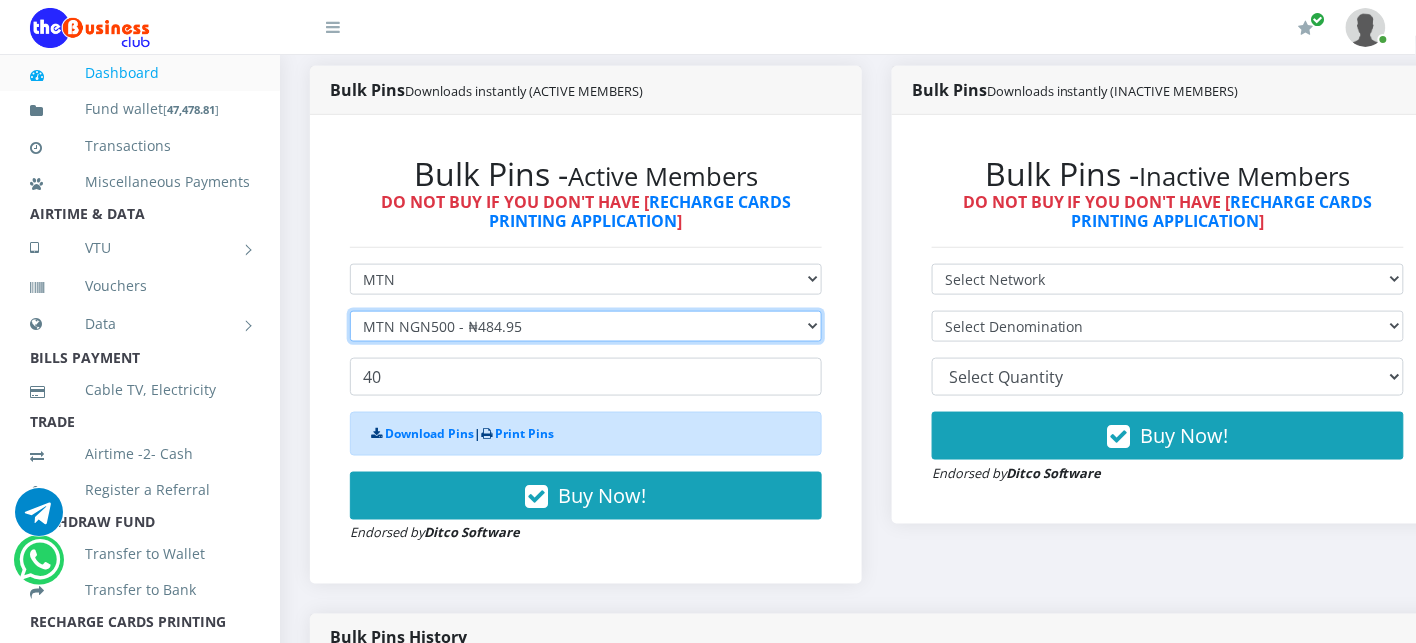 click on "Select Denomination MTN NGN100 - ₦96.99 MTN NGN200 - ₦193.98 MTN NGN400 - ₦387.96 MTN NGN500 - ₦484.95 MTN NGN1000 - ₦969.90 MTN NGN1500 - ₦1,454.85" at bounding box center (586, 326) 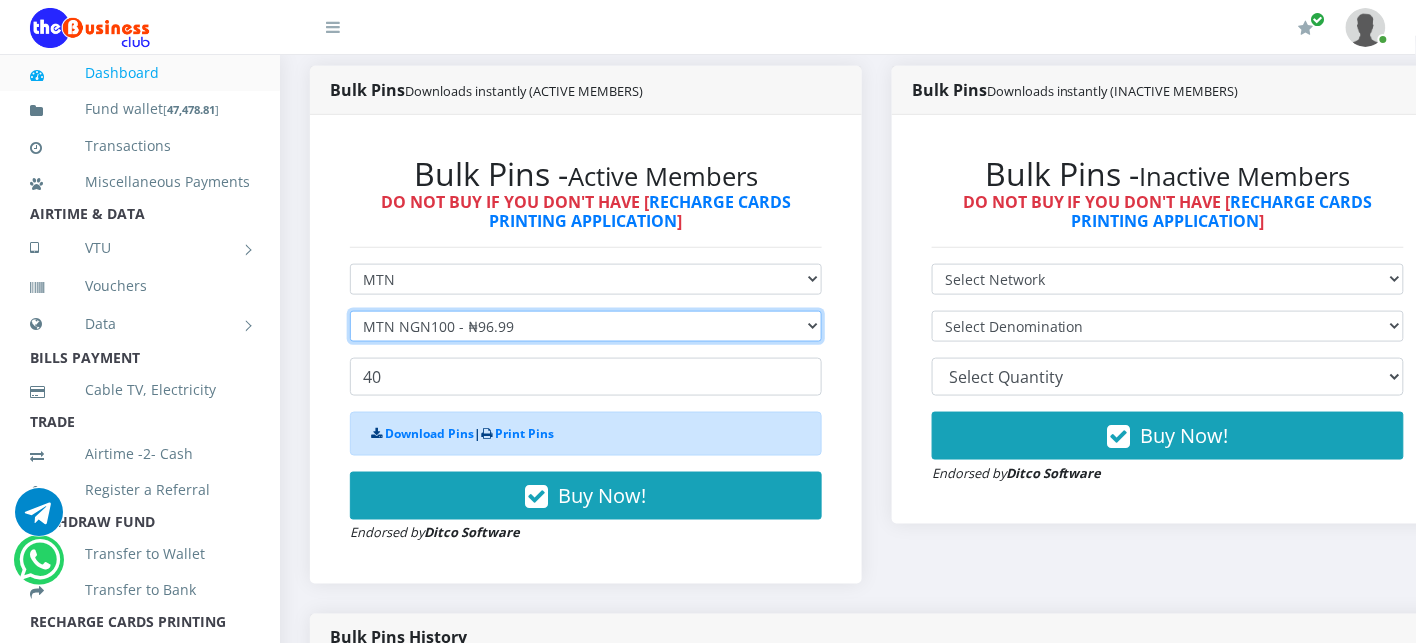 click on "Select Denomination MTN NGN100 - ₦96.99 MTN NGN200 - ₦193.98 MTN NGN400 - ₦387.96 MTN NGN500 - ₦484.95 MTN NGN1000 - ₦969.90 MTN NGN1500 - ₦1,454.85" at bounding box center [586, 326] 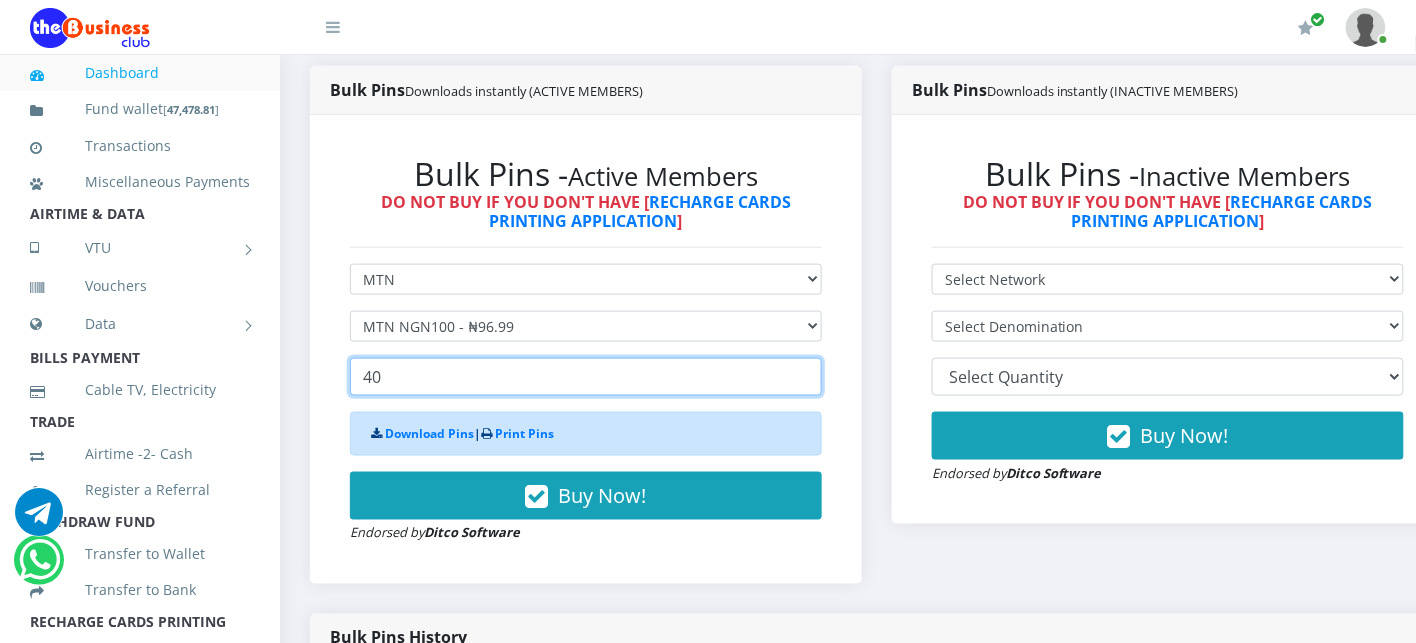 click on "40" at bounding box center (586, 377) 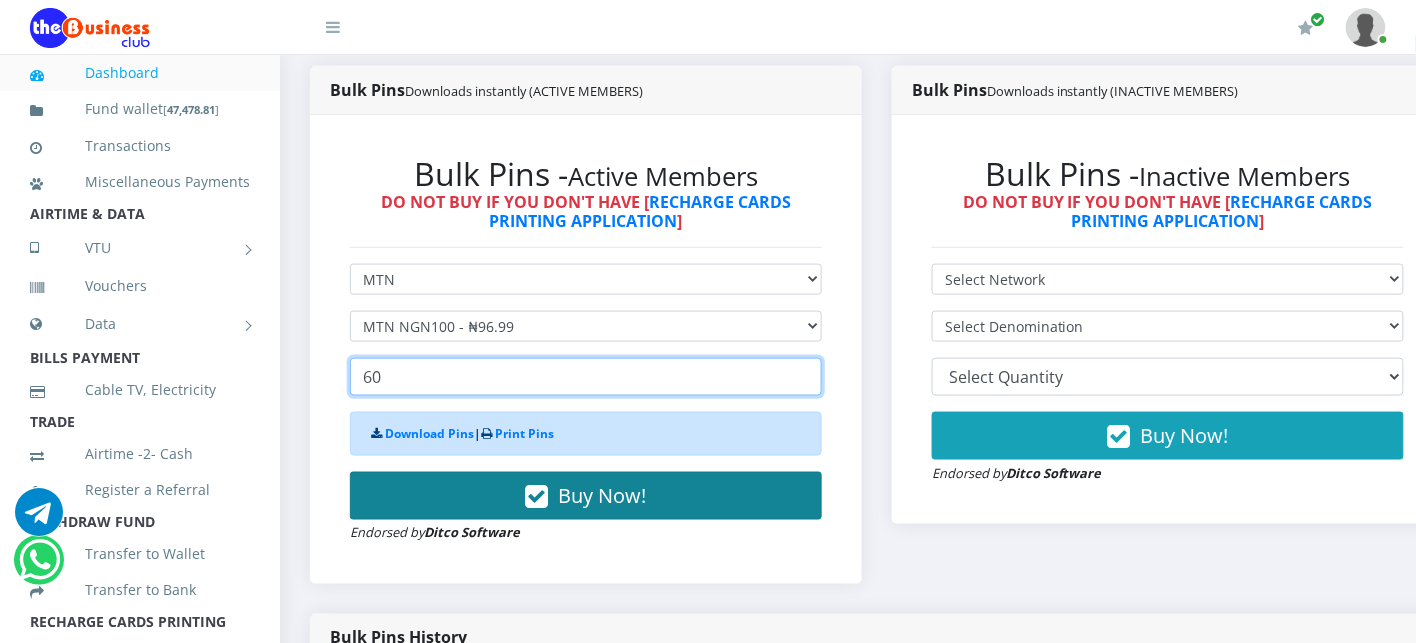 type on "60" 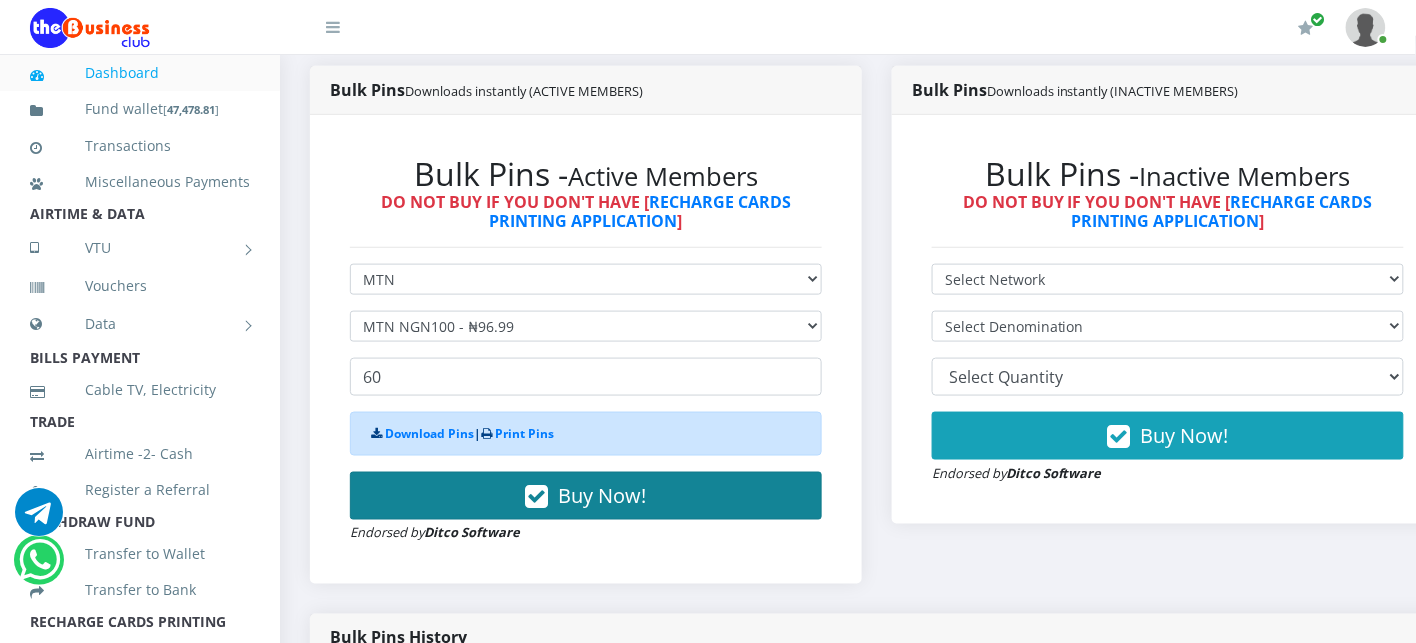 click on "Buy Now!" at bounding box center (586, 496) 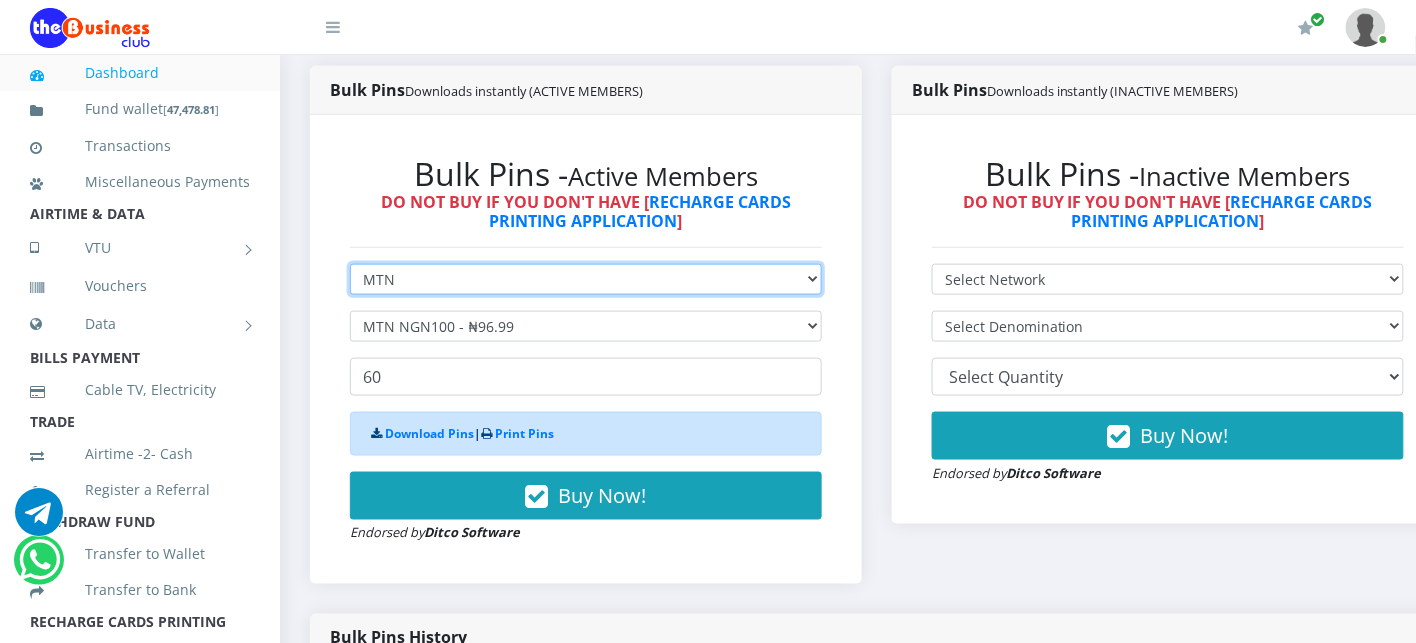 click on "Select Network
MTN
Globacom
9Mobile
Airtel" at bounding box center [586, 279] 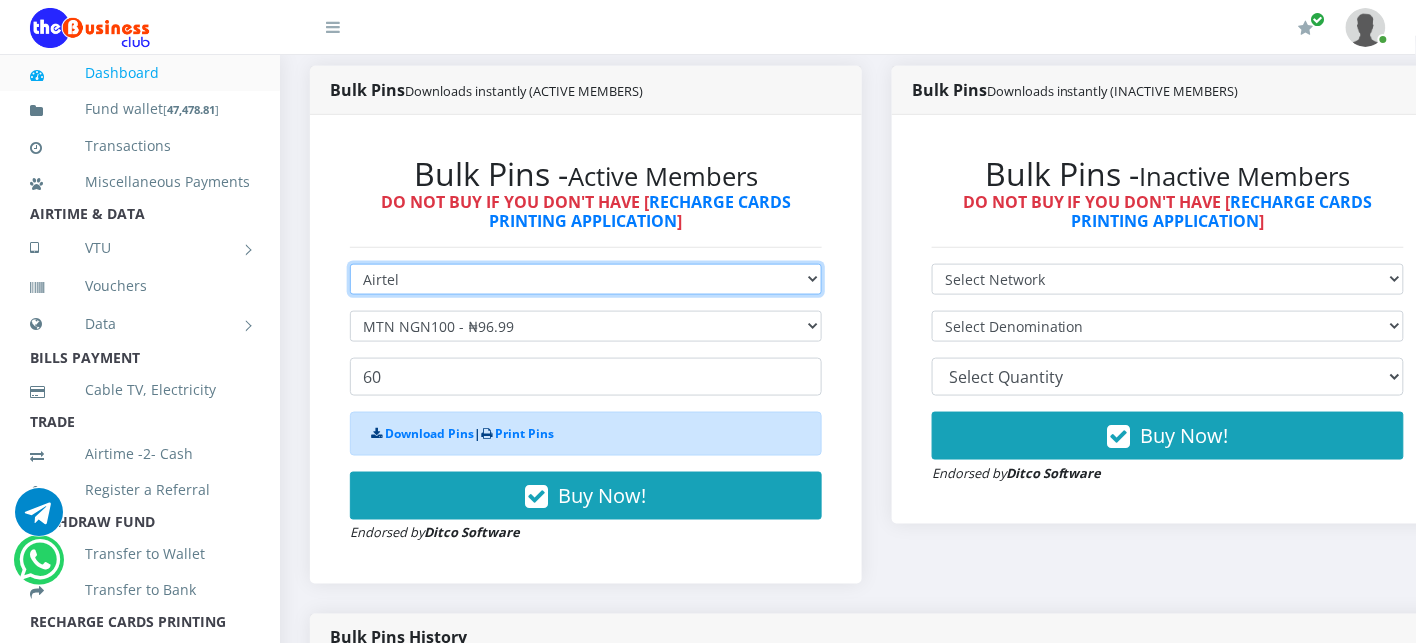 click on "Select Network
MTN
Globacom
9Mobile
Airtel" at bounding box center (586, 279) 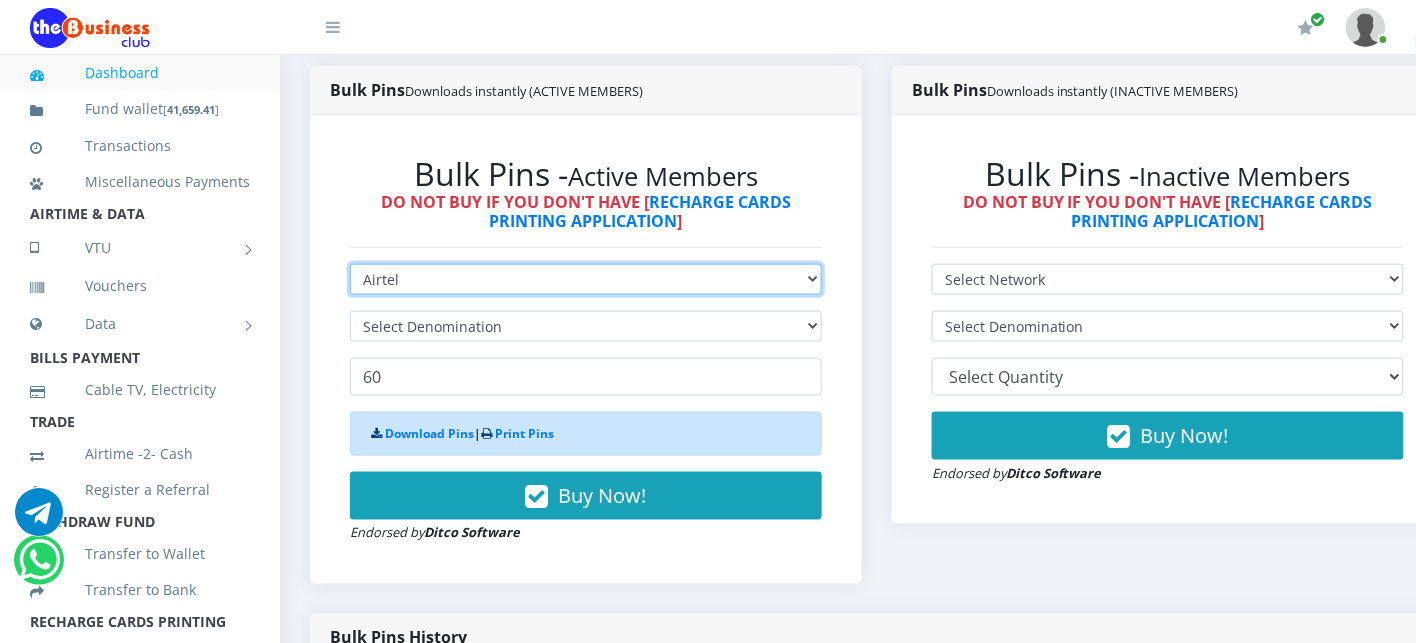 type 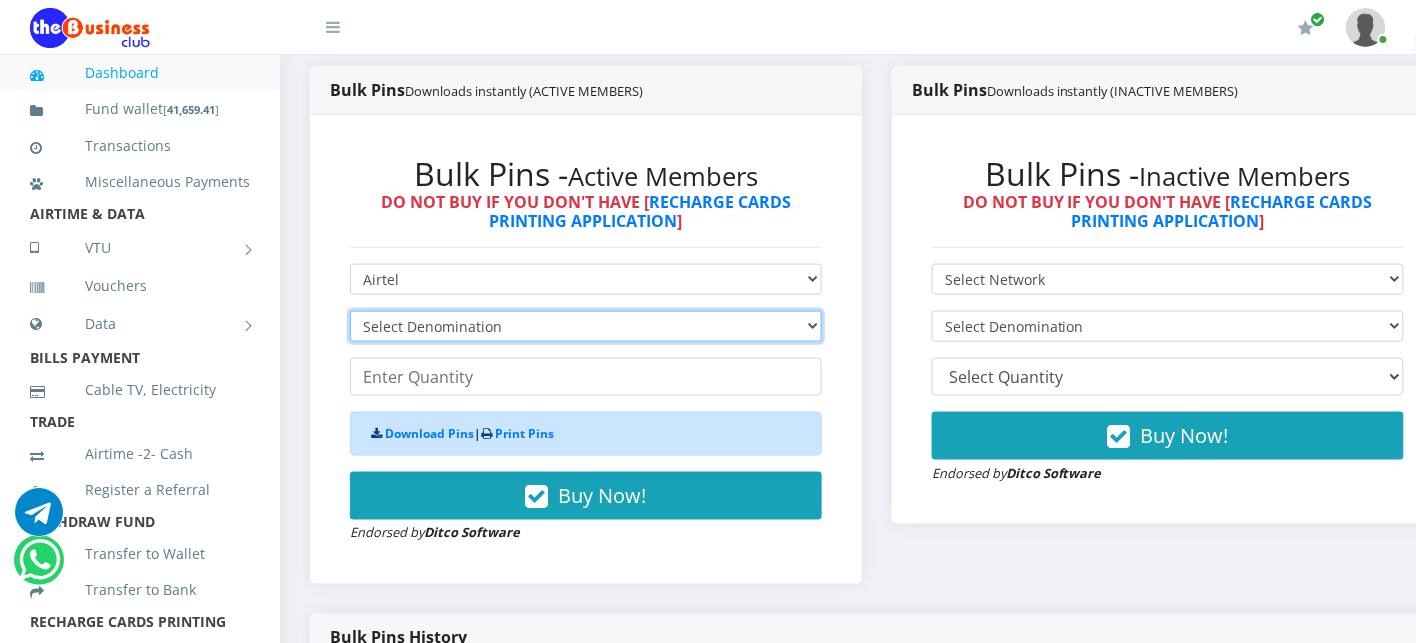 click on "Select Denomination Airtel NGN100 - ₦96.38 Airtel NGN200 - ₦192.76 Airtel NGN500 - ₦481.90 Airtel NGN1000 - ₦963.80" at bounding box center [586, 326] 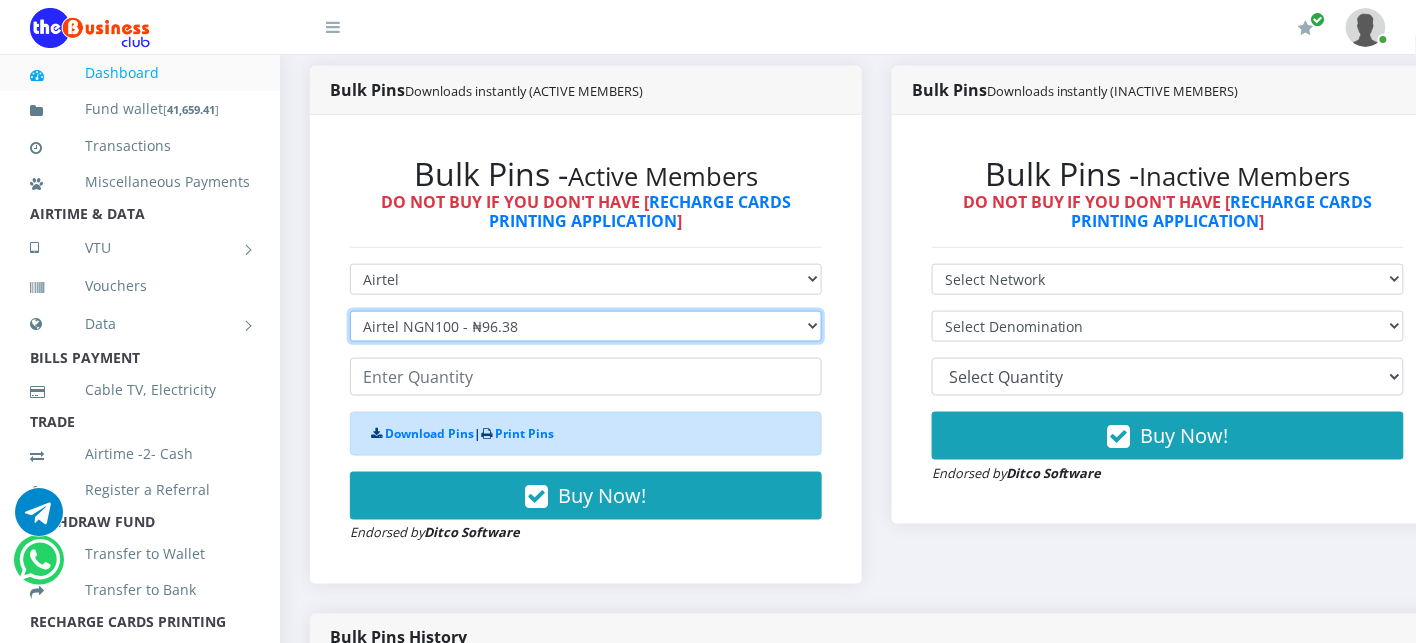 click on "Select Denomination Airtel NGN100 - ₦96.38 Airtel NGN200 - ₦192.76 Airtel NGN500 - ₦481.90 Airtel NGN1000 - ₦963.80" at bounding box center (586, 326) 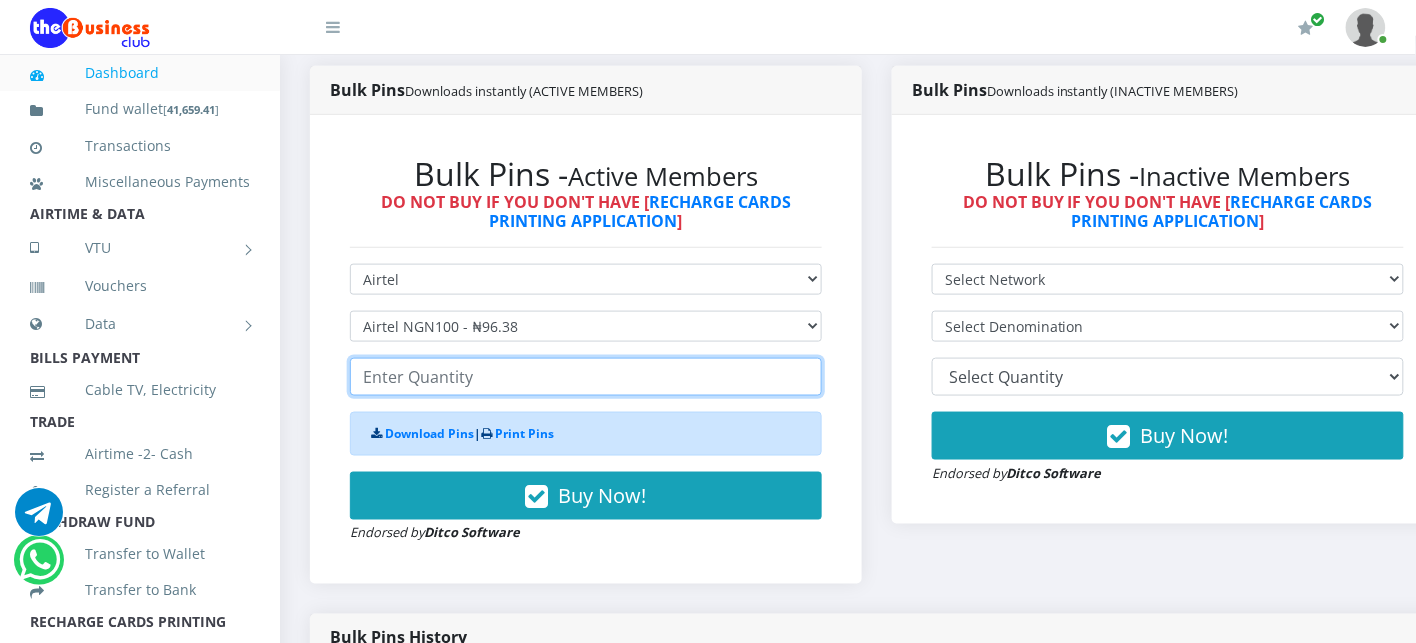 click at bounding box center (586, 377) 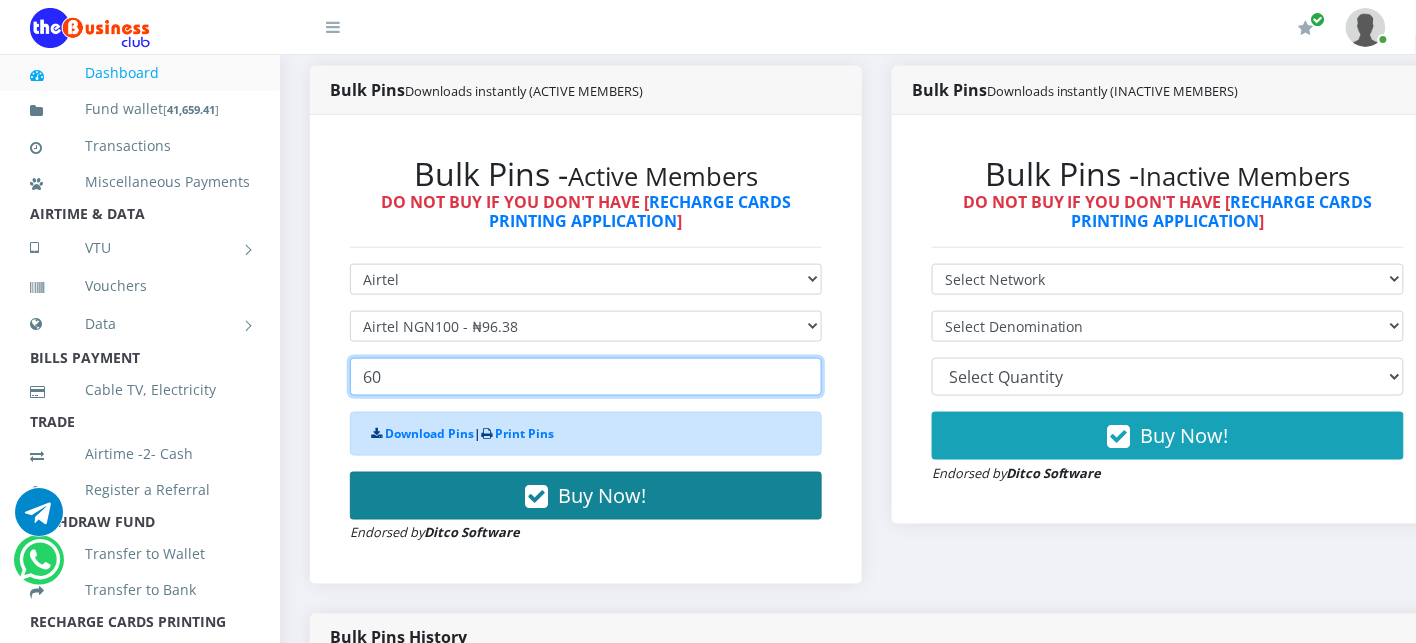 type on "60" 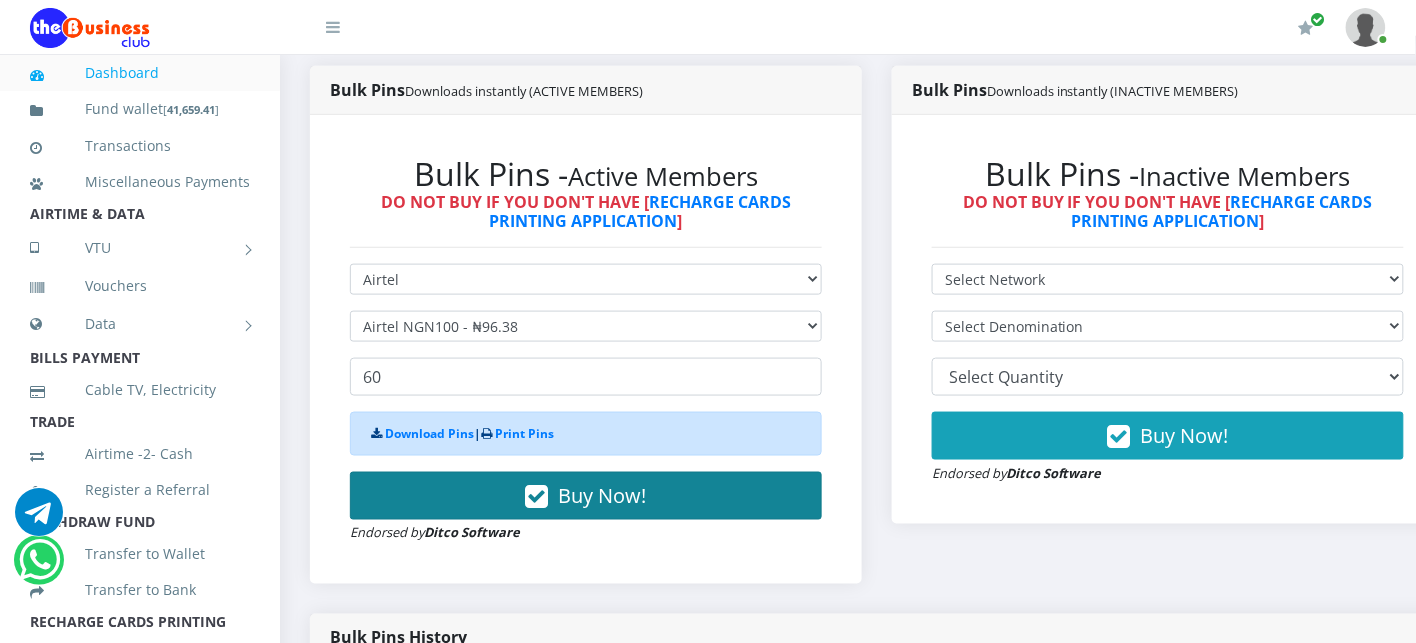 click on "Buy Now!" at bounding box center [586, 496] 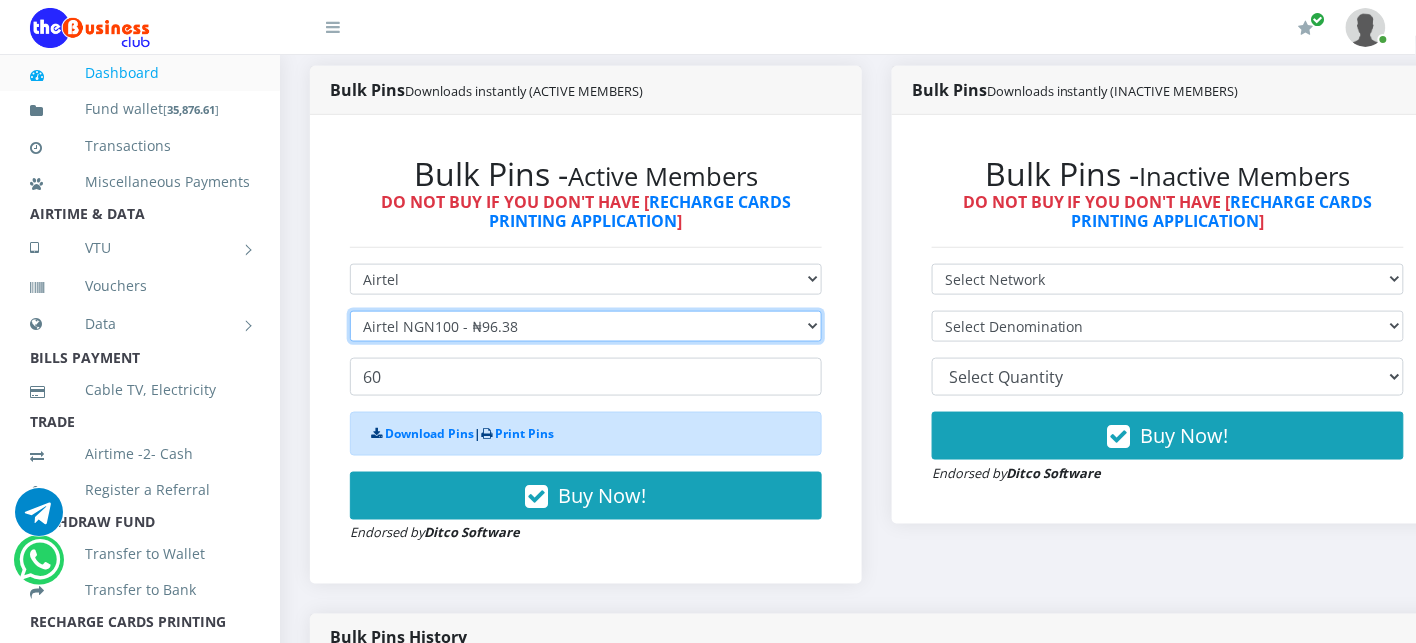 click on "Select Denomination Airtel NGN100 - ₦96.38 Airtel NGN200 - ₦192.76 Airtel NGN500 - ₦481.90 Airtel NGN1000 - ₦963.80" at bounding box center (586, 326) 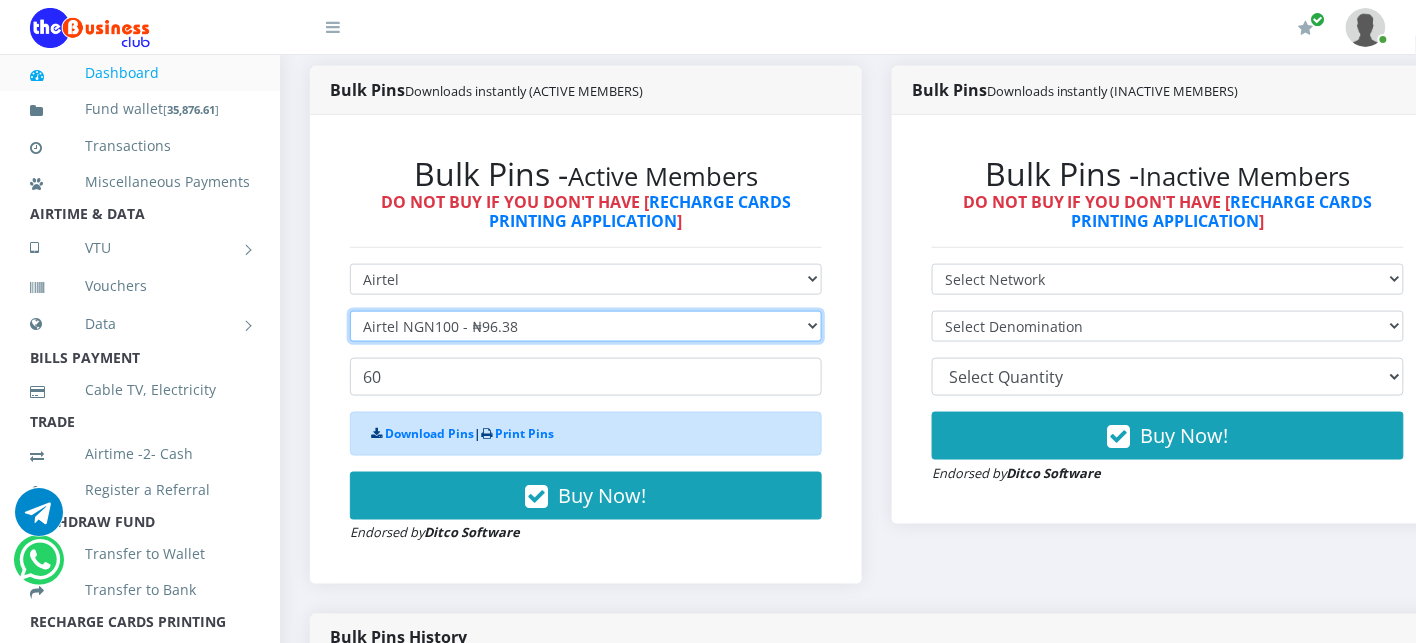 select on "481.9-500" 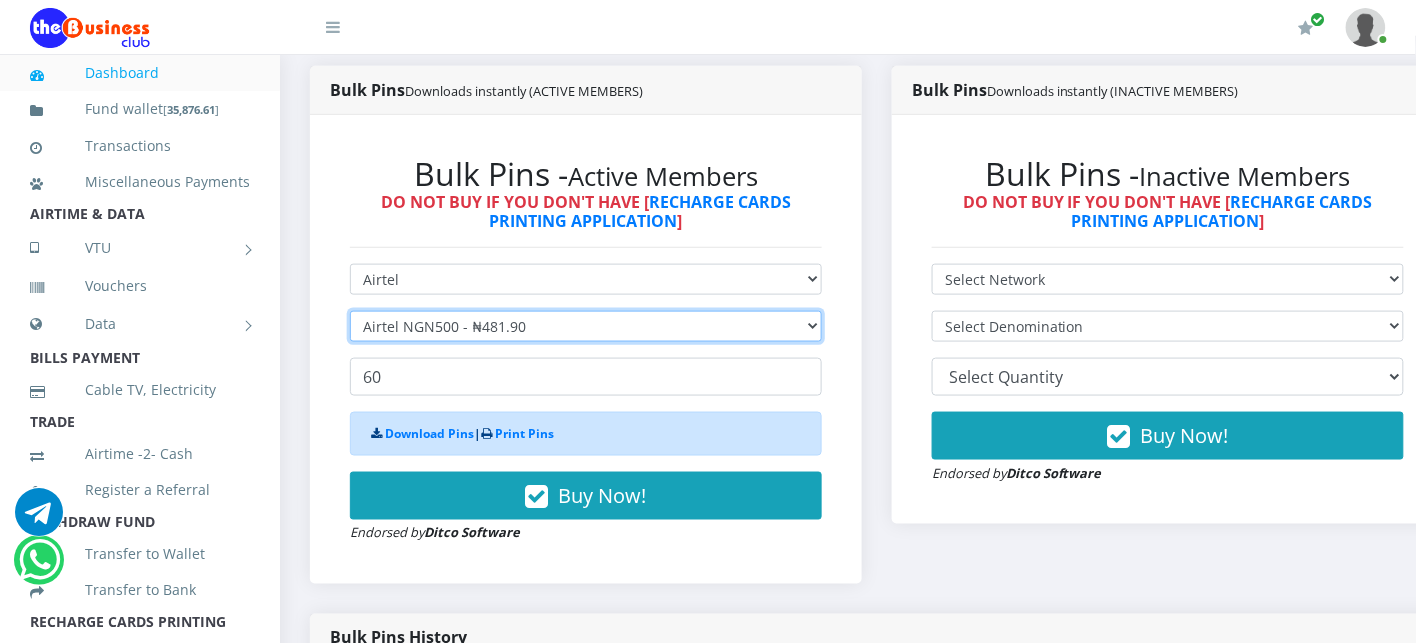click on "Select Denomination Airtel NGN100 - ₦96.38 Airtel NGN200 - ₦192.76 Airtel NGN500 - ₦481.90 Airtel NGN1000 - ₦963.80" at bounding box center (586, 326) 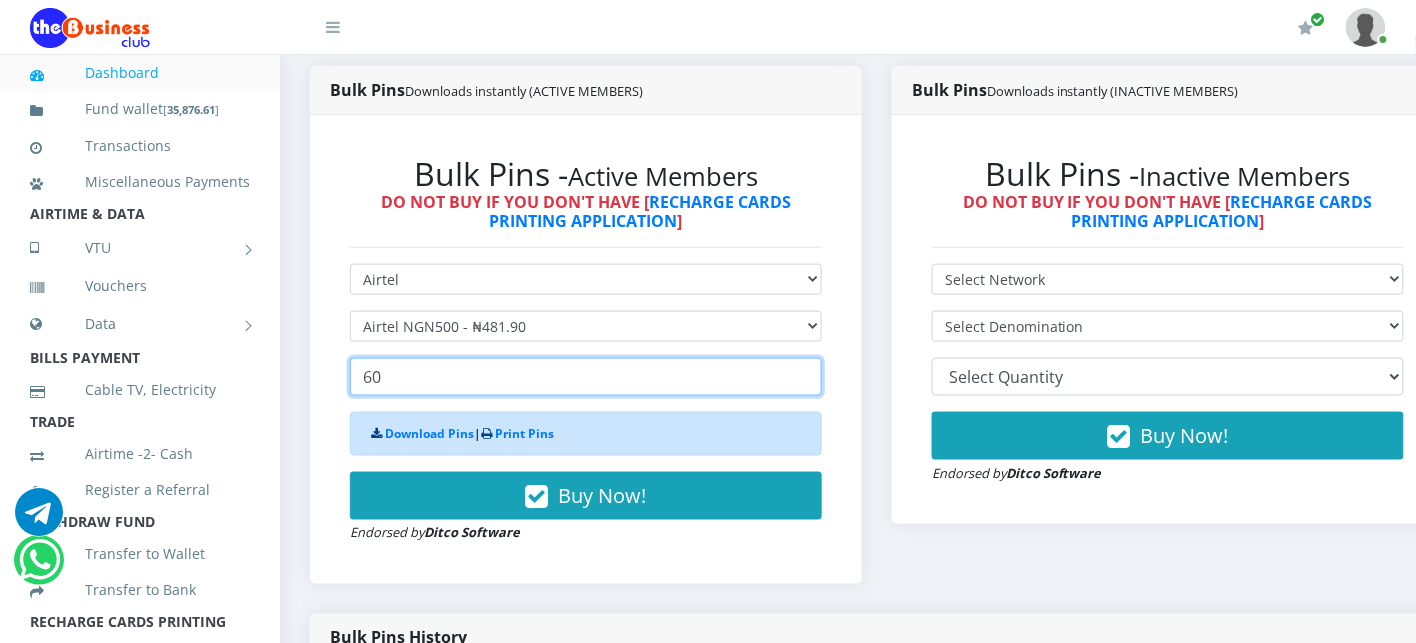 click on "60" at bounding box center [586, 377] 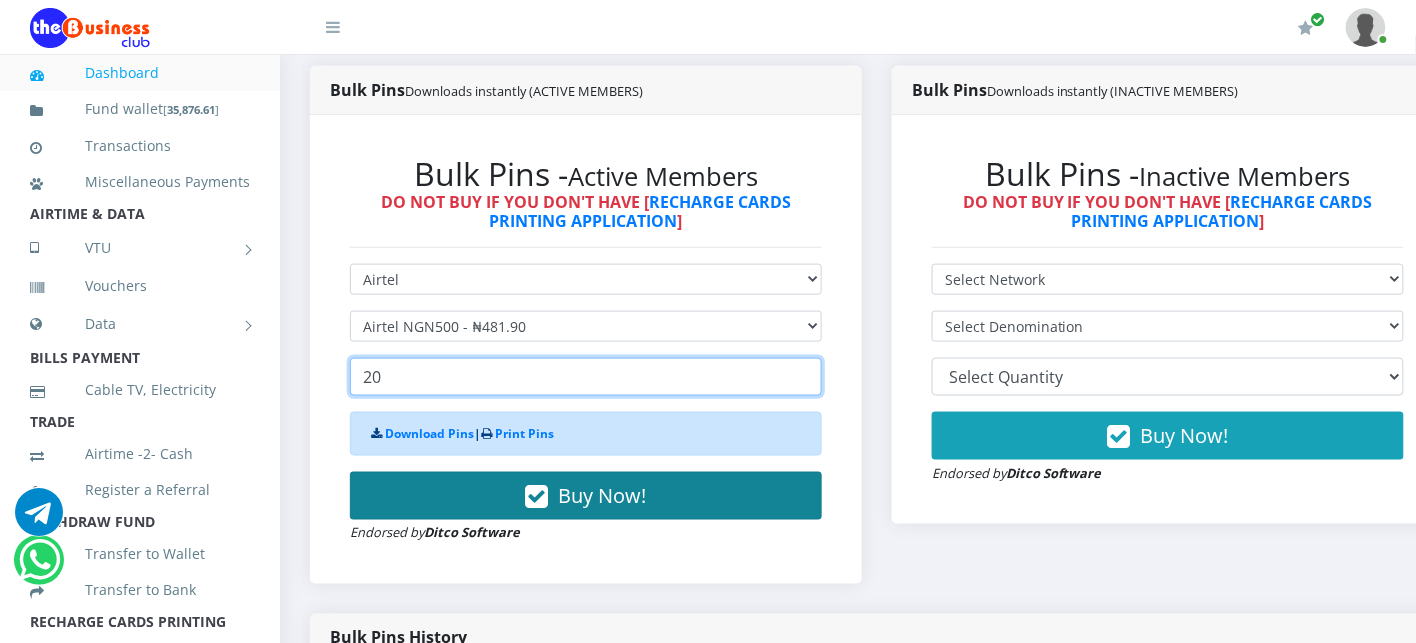 type on "20" 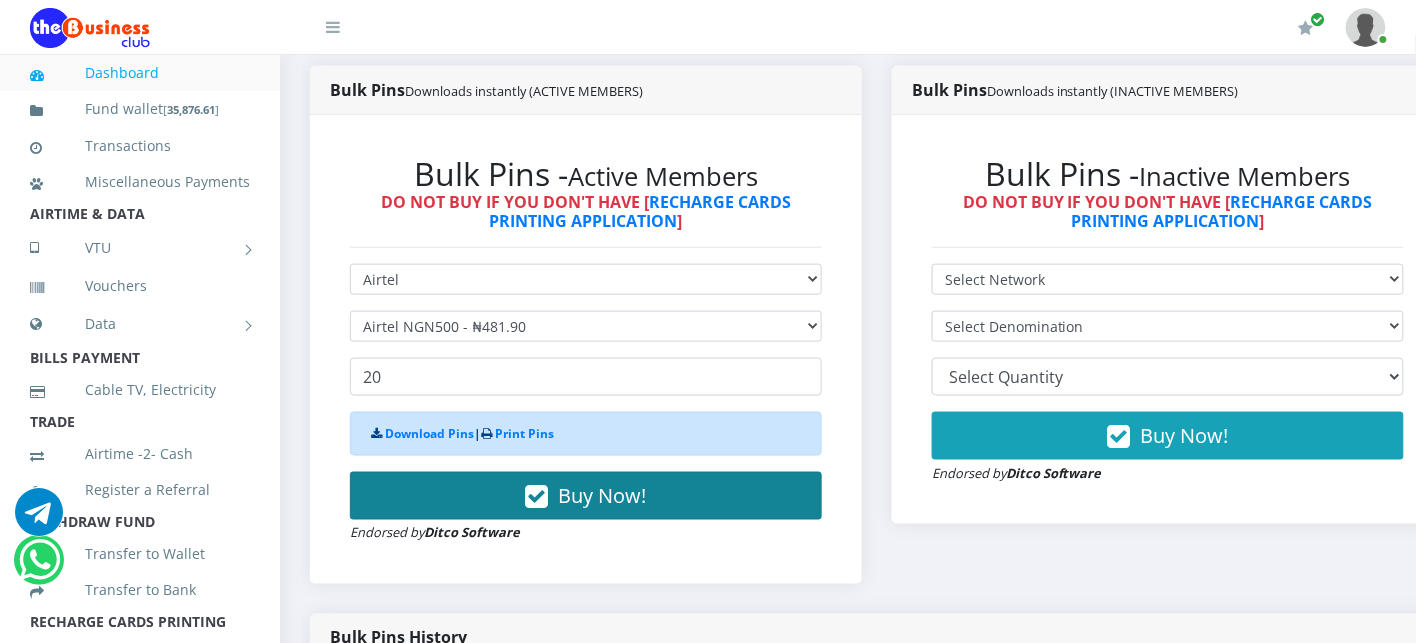 click on "Buy Now!" at bounding box center [586, 496] 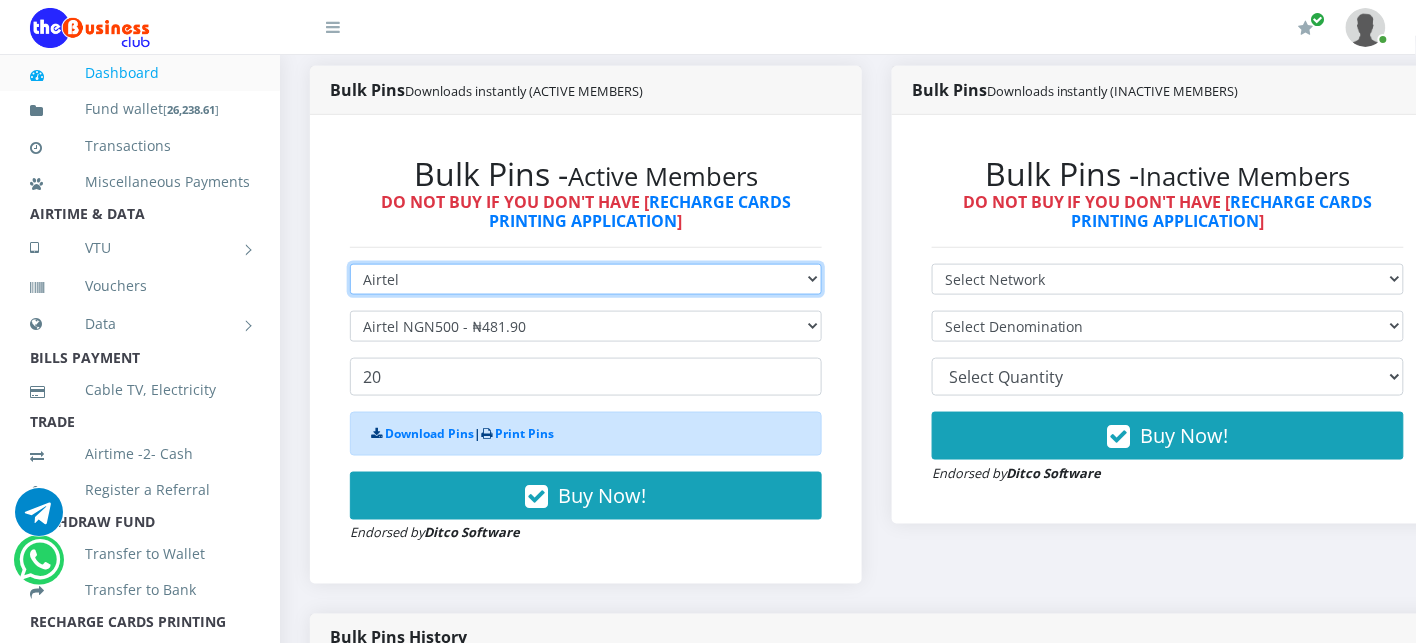 click on "Select Network
MTN
Globacom
9Mobile
Airtel" at bounding box center [586, 279] 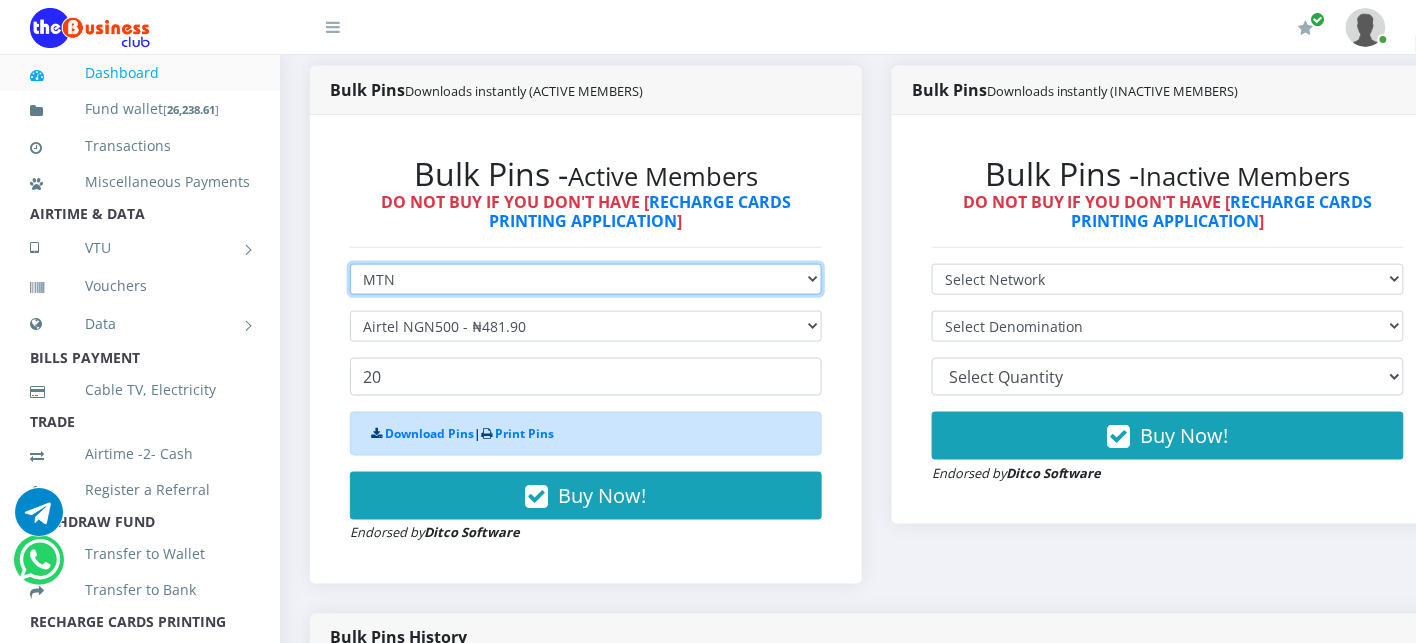 click on "Select Network
MTN
Globacom
9Mobile
Airtel" at bounding box center (586, 279) 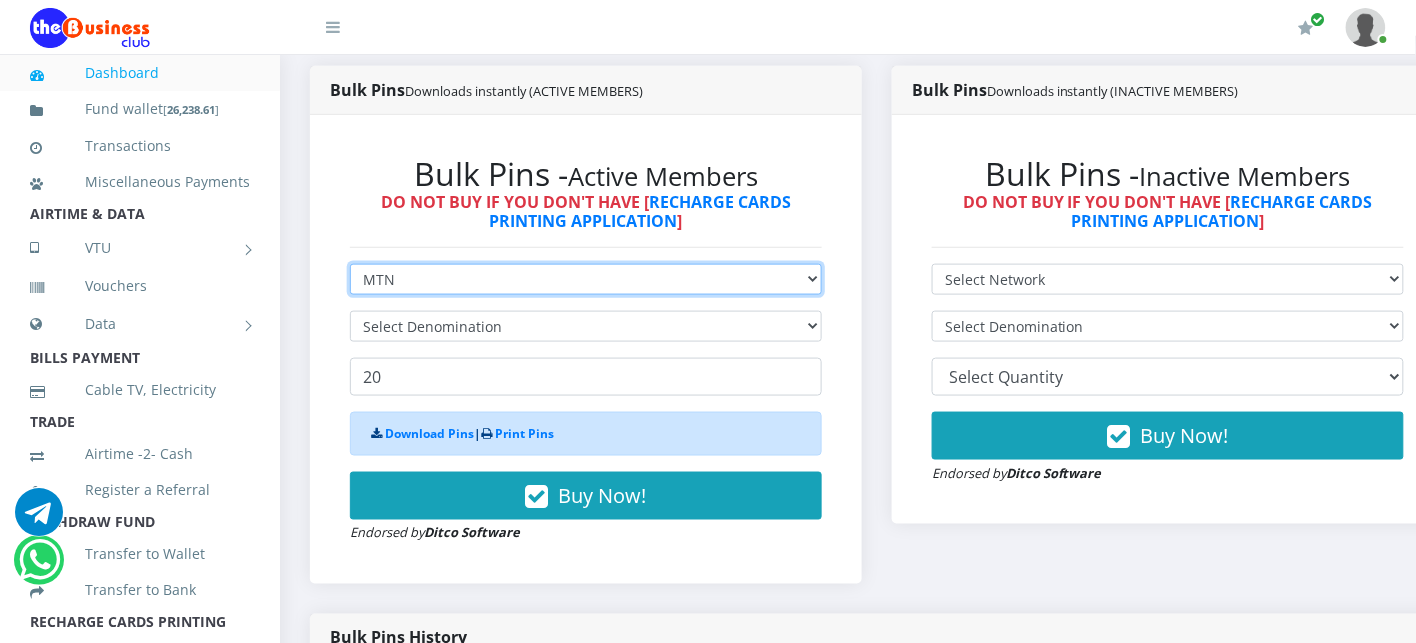 type 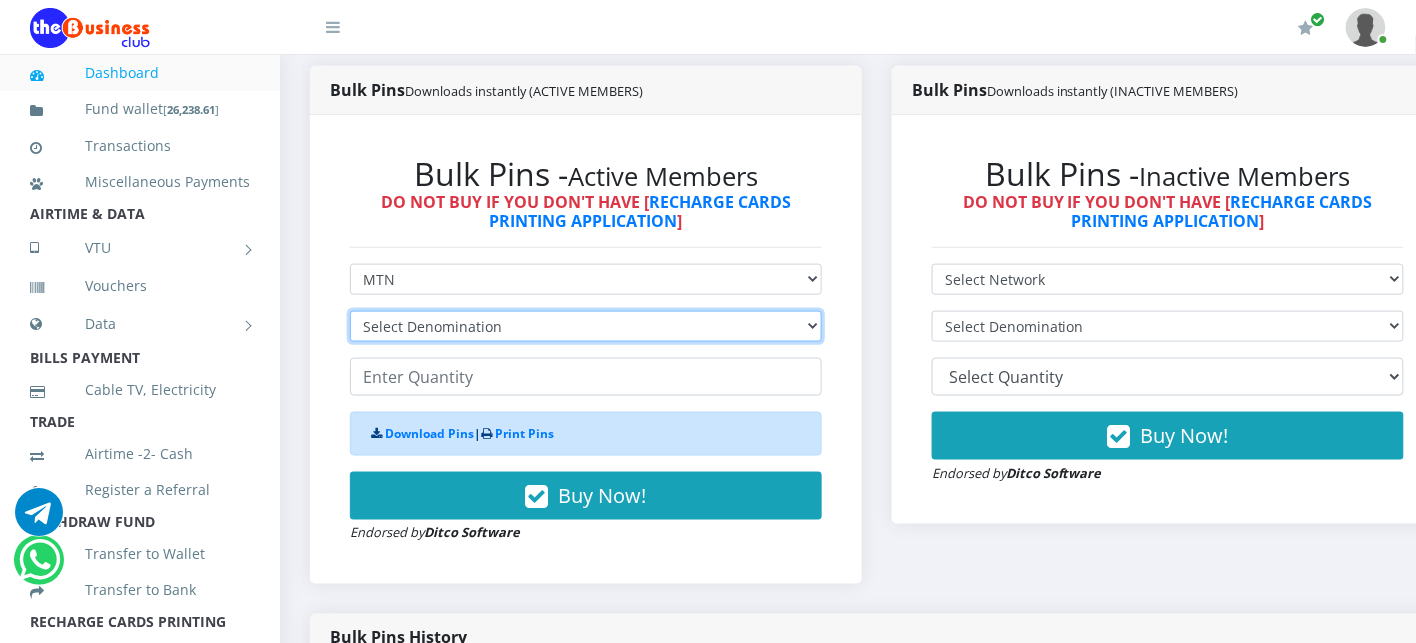 click on "Select Denomination MTN NGN100 - ₦96.99 MTN NGN200 - ₦193.98 MTN NGN400 - ₦387.96 MTN NGN500 - ₦484.95 MTN NGN1000 - ₦969.90 MTN NGN1500 - ₦1,454.85" at bounding box center [586, 326] 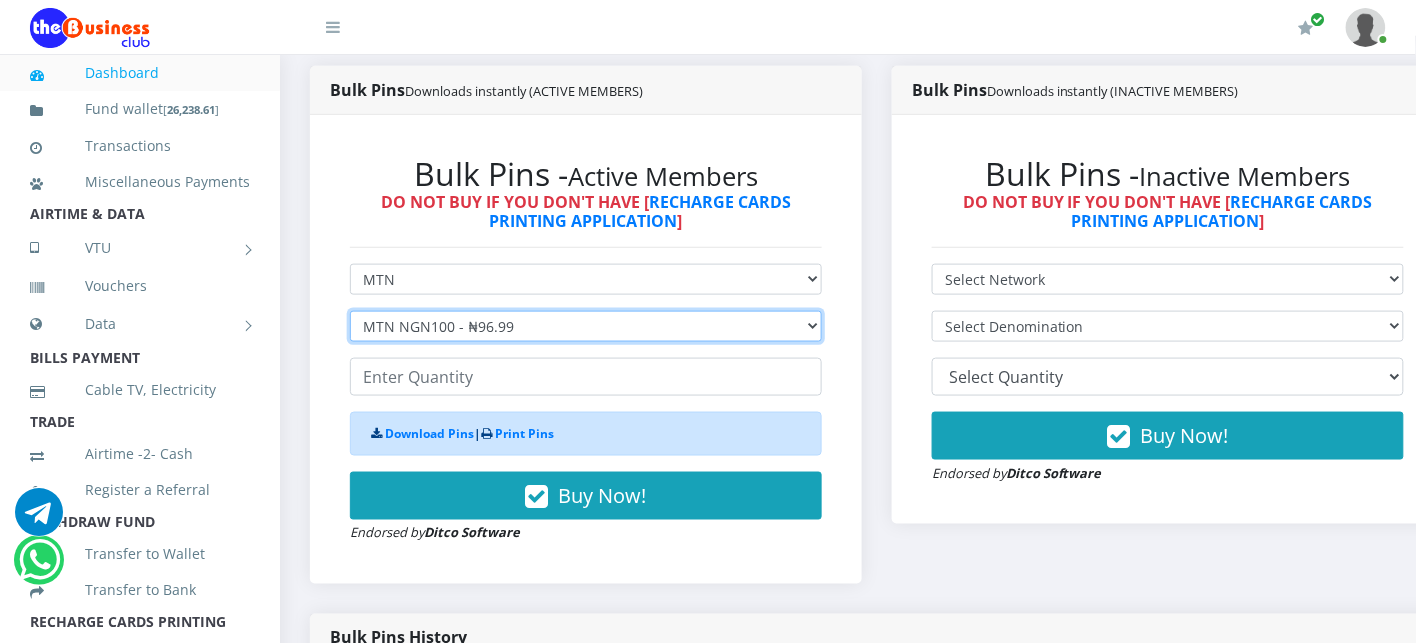click on "Select Denomination MTN NGN100 - ₦96.99 MTN NGN200 - ₦193.98 MTN NGN400 - ₦387.96 MTN NGN500 - ₦484.95 MTN NGN1000 - ₦969.90 MTN NGN1500 - ₦1,454.85" at bounding box center [586, 326] 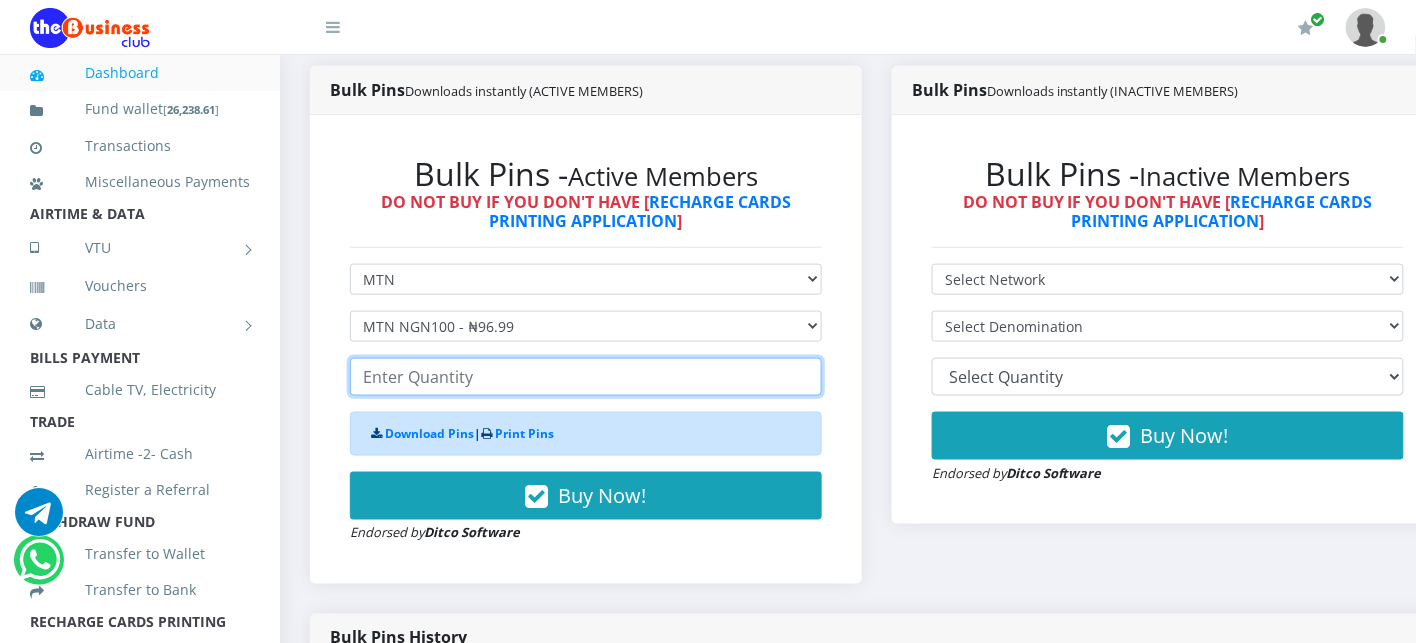 click at bounding box center [586, 377] 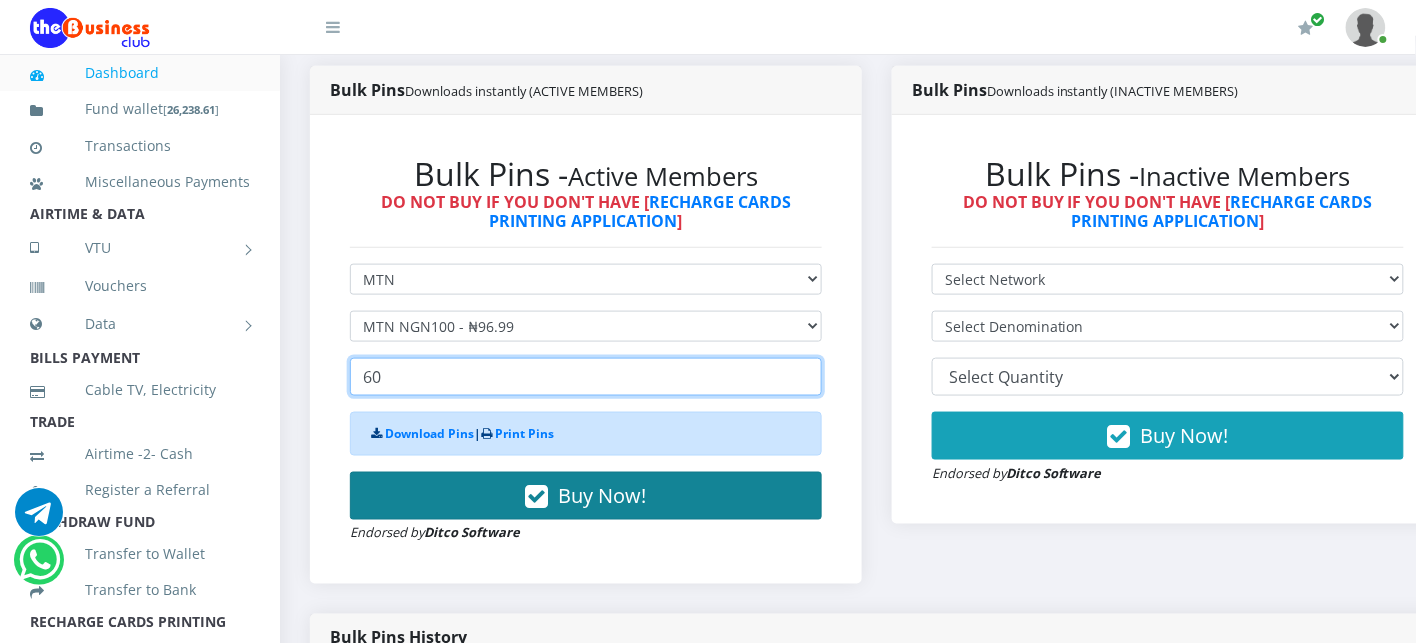 type on "60" 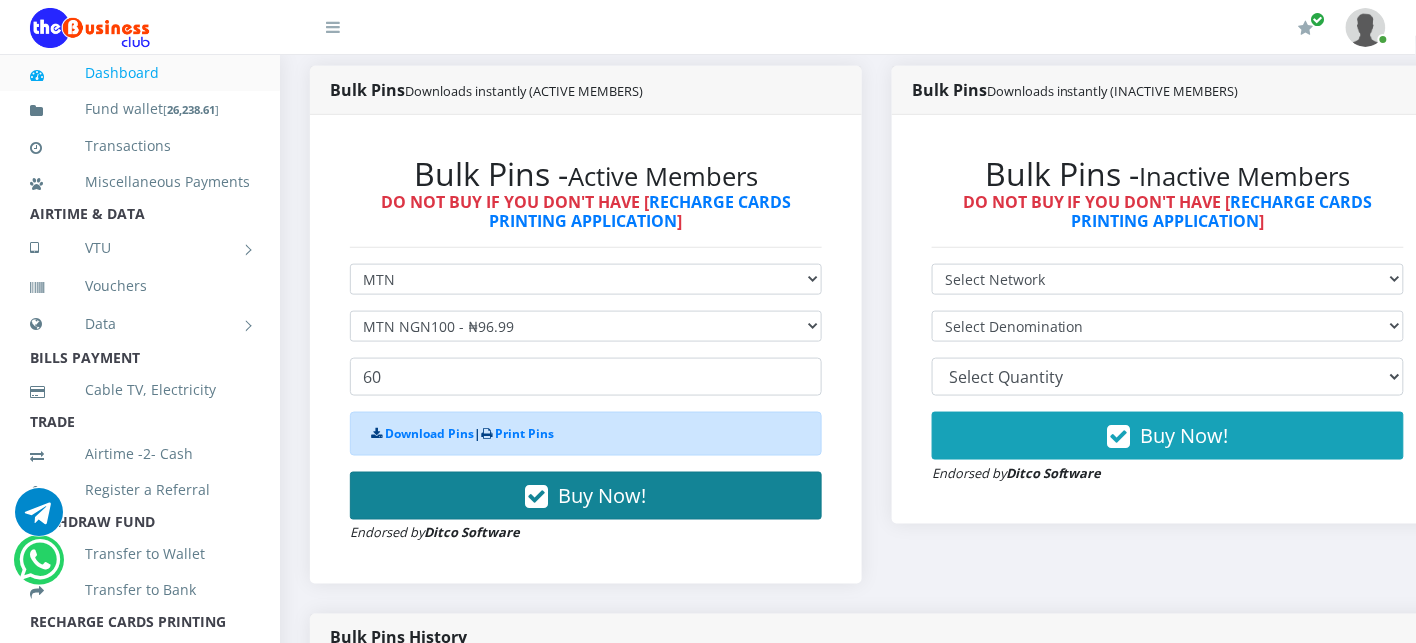click on "Buy Now!" at bounding box center [586, 496] 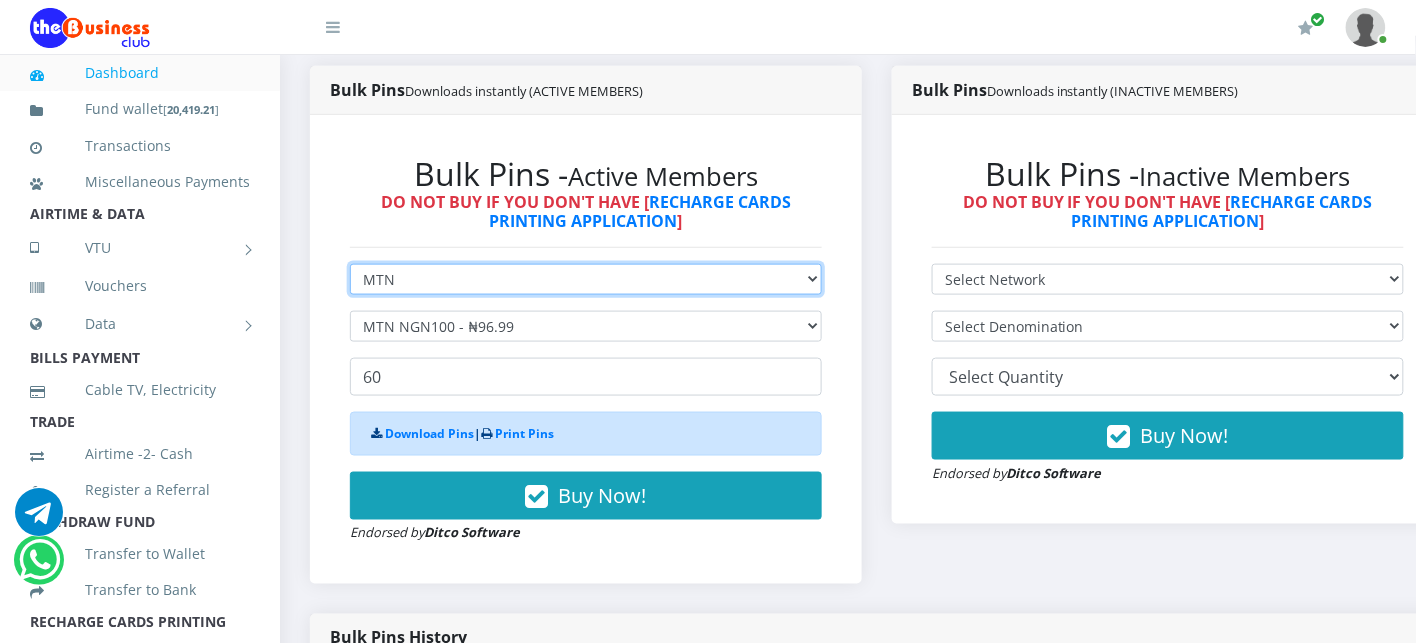 click on "Select Network
MTN
Globacom
9Mobile
Airtel" at bounding box center [586, 279] 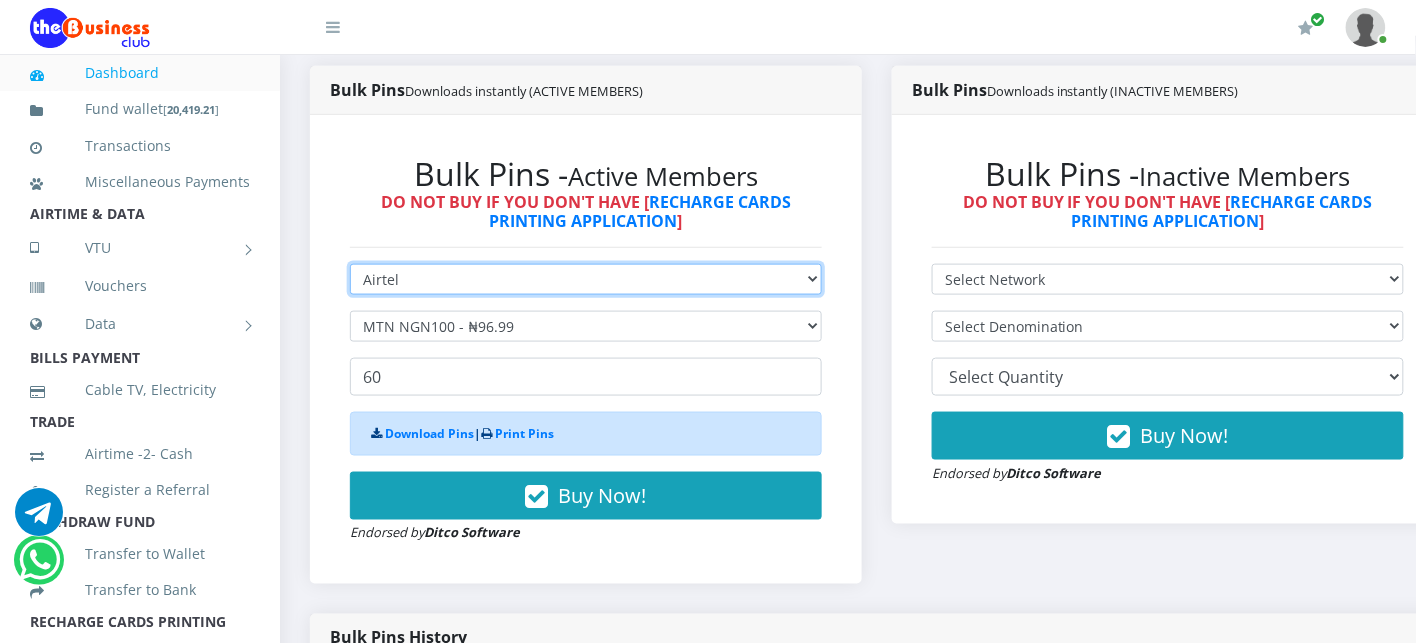 click on "Select Network
MTN
Globacom
9Mobile
Airtel" at bounding box center [586, 279] 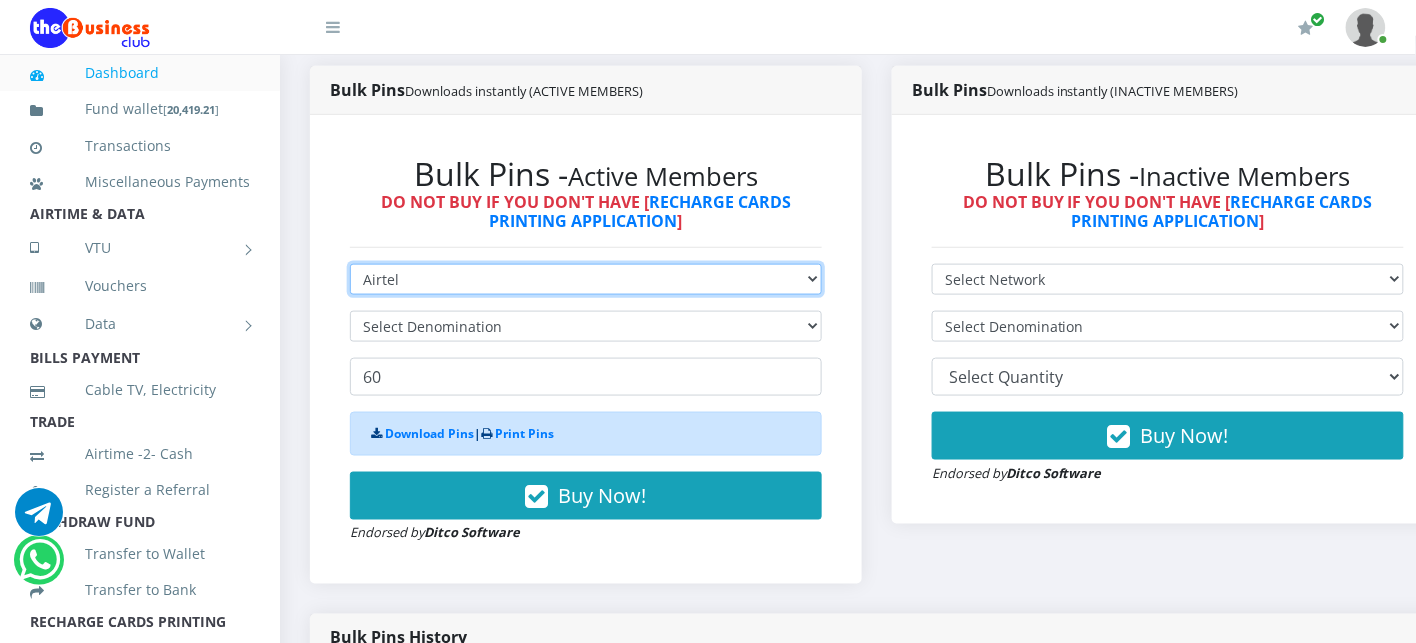 type 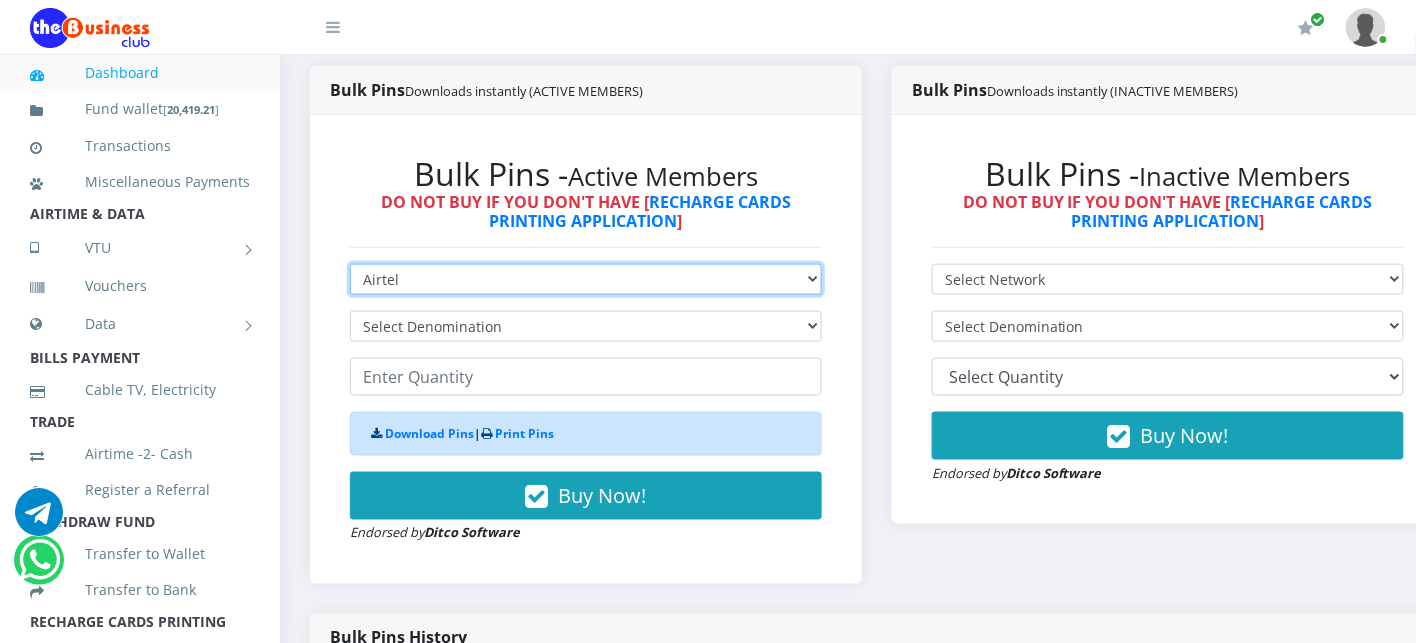click on "Select Network
MTN
Globacom
9Mobile
Airtel" at bounding box center (586, 279) 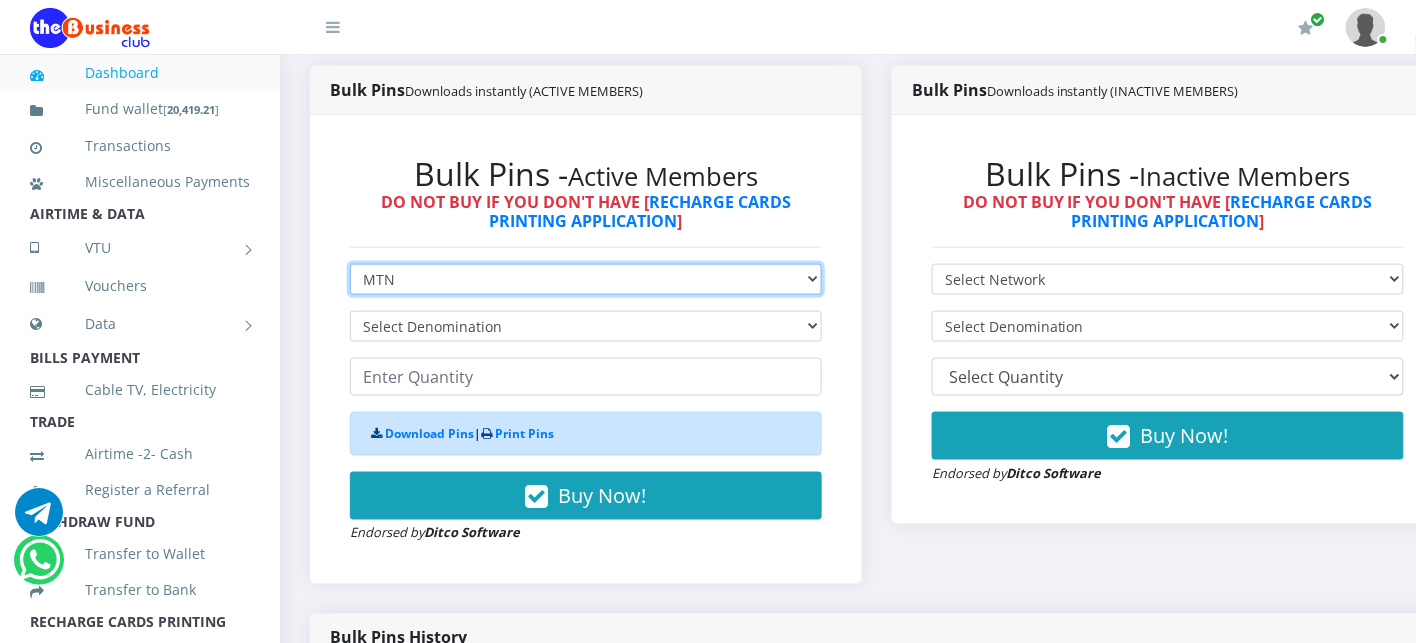 click on "Select Network
MTN
Globacom
9Mobile
Airtel" at bounding box center (586, 279) 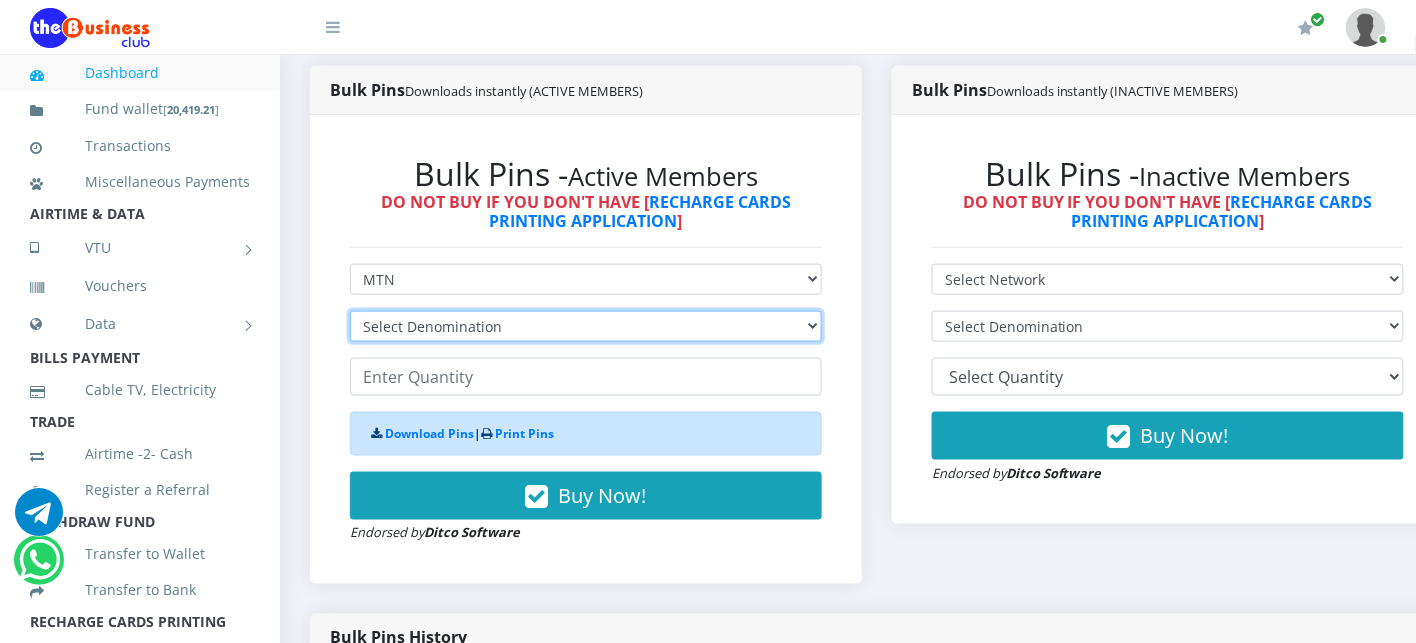 click on "Select Denomination MTN NGN100 - ₦96.99 MTN NGN200 - ₦193.98 MTN NGN400 - ₦387.96 MTN NGN500 - ₦484.95 MTN NGN1000 - ₦969.90 MTN NGN1500 - ₦1,454.85" at bounding box center (586, 326) 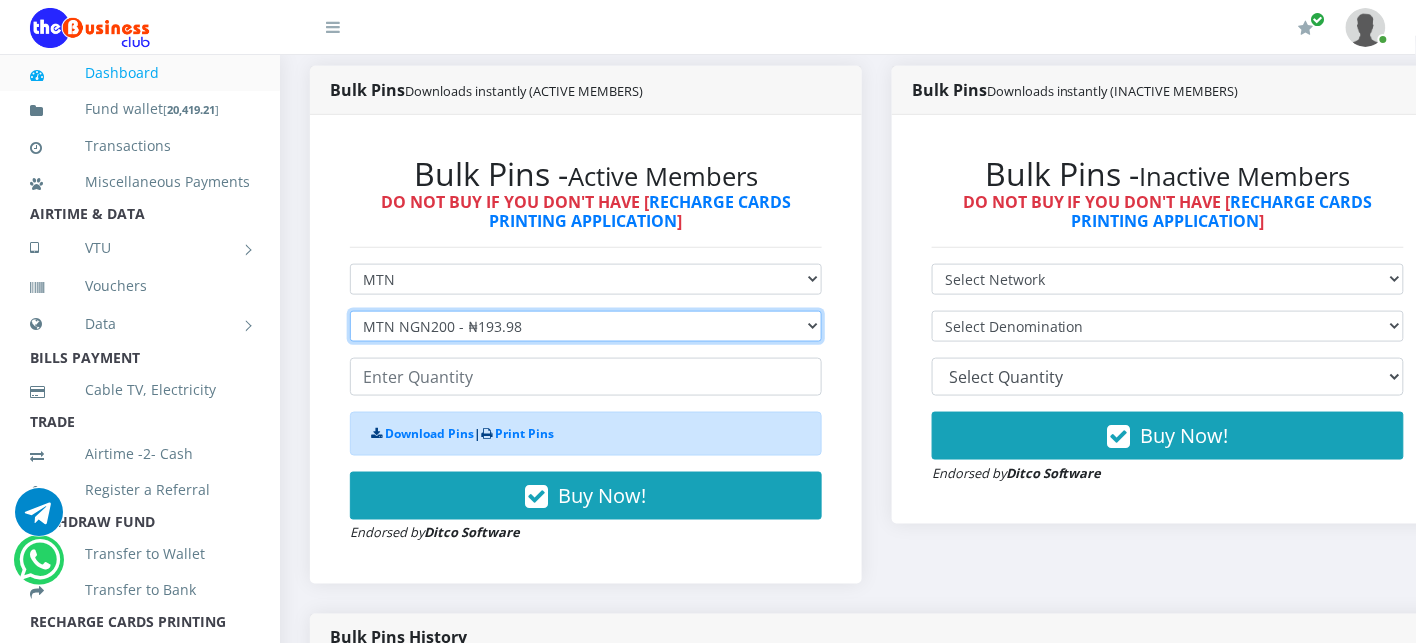 click on "Select Denomination MTN NGN100 - ₦96.99 MTN NGN200 - ₦193.98 MTN NGN400 - ₦387.96 MTN NGN500 - ₦484.95 MTN NGN1000 - ₦969.90 MTN NGN1500 - ₦1,454.85" at bounding box center [586, 326] 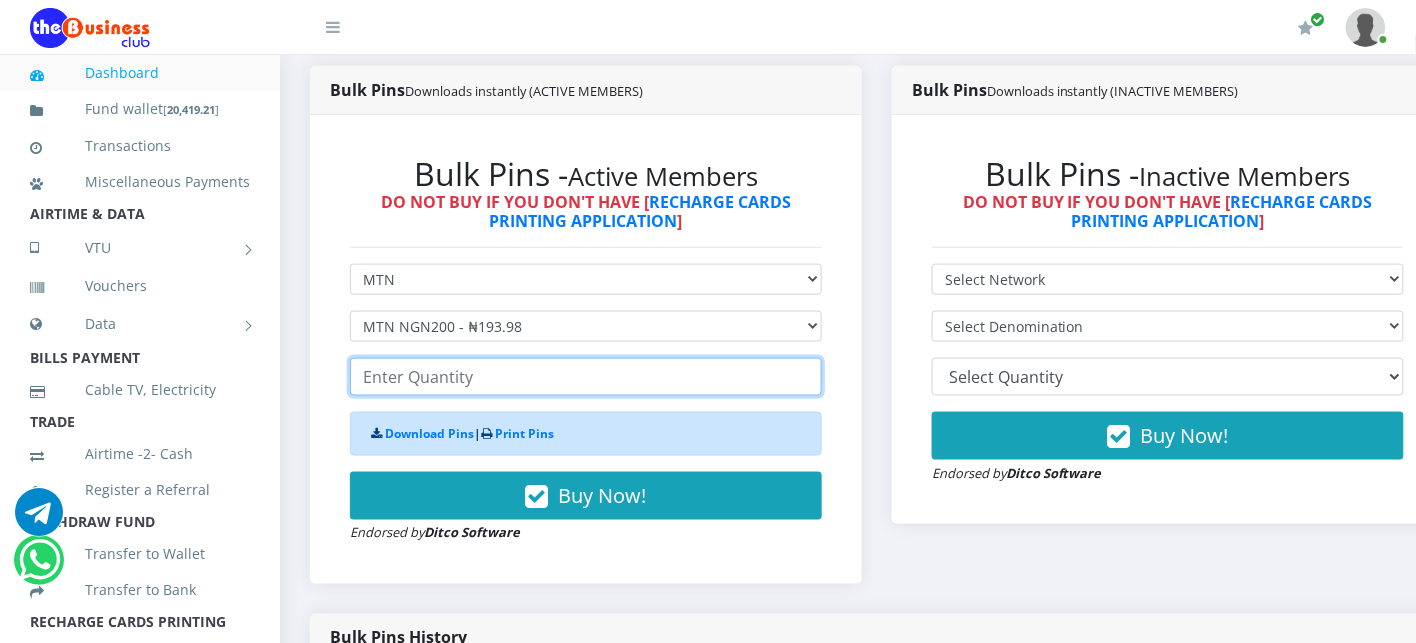 click at bounding box center [586, 377] 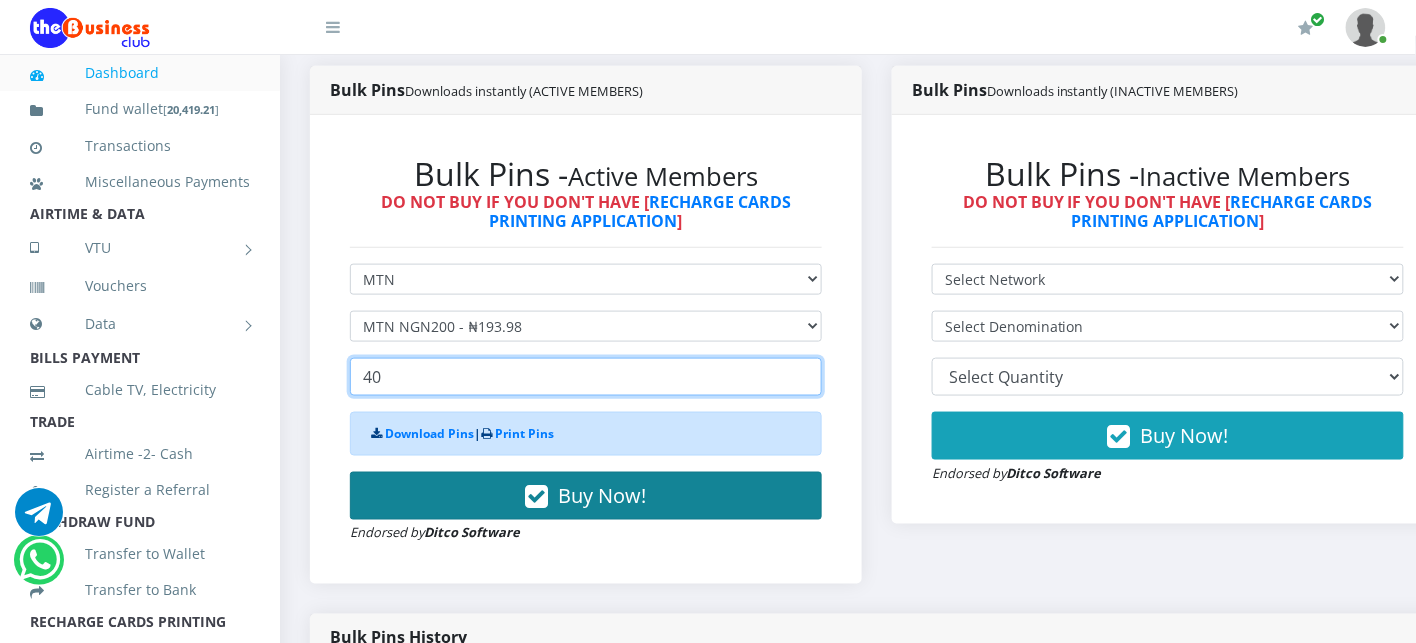 type on "40" 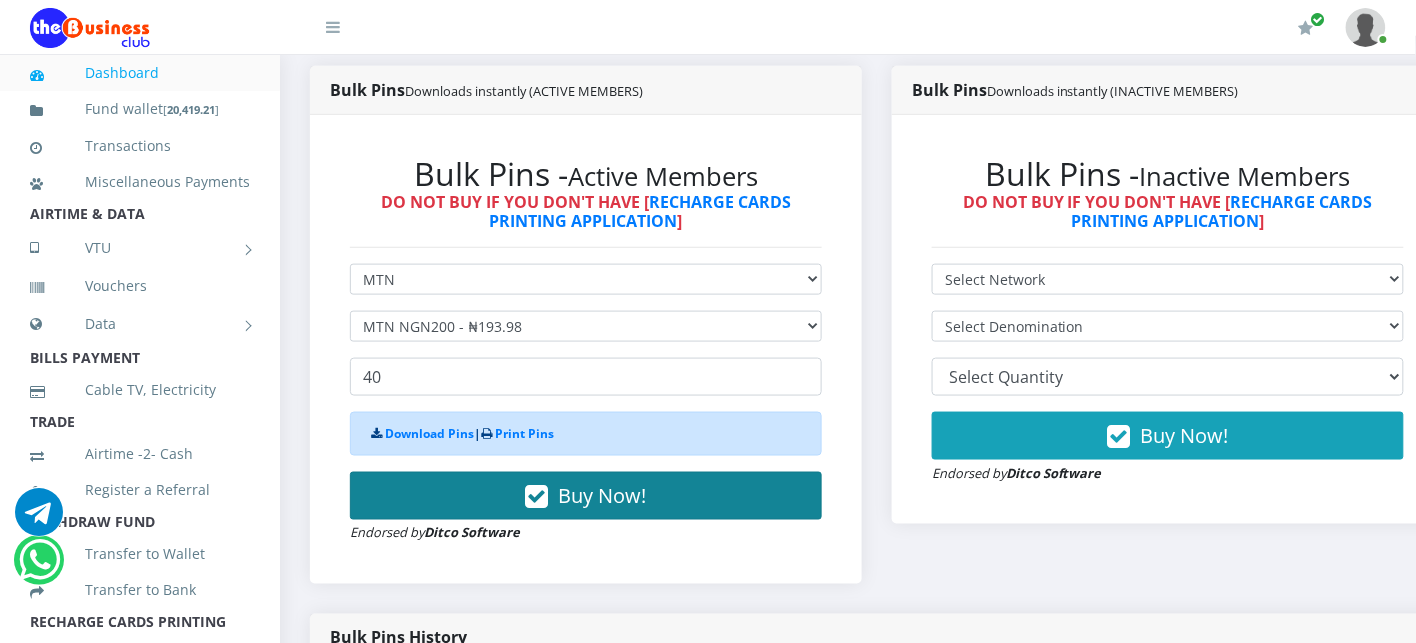 click on "Buy Now!" at bounding box center (586, 496) 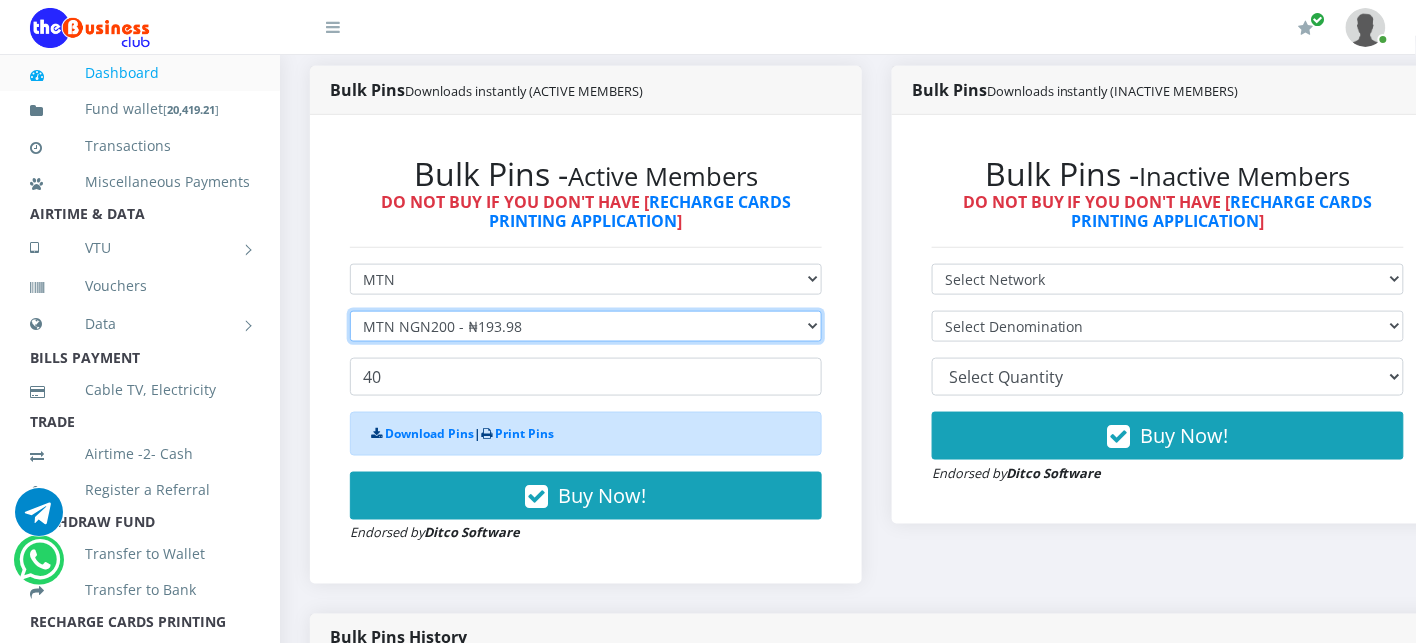 click on "Select Denomination MTN NGN100 - ₦96.99 MTN NGN200 - ₦193.98 MTN NGN400 - ₦387.96 MTN NGN500 - ₦484.95 MTN NGN1000 - ₦969.90 MTN NGN1500 - ₦1,454.85" at bounding box center [586, 326] 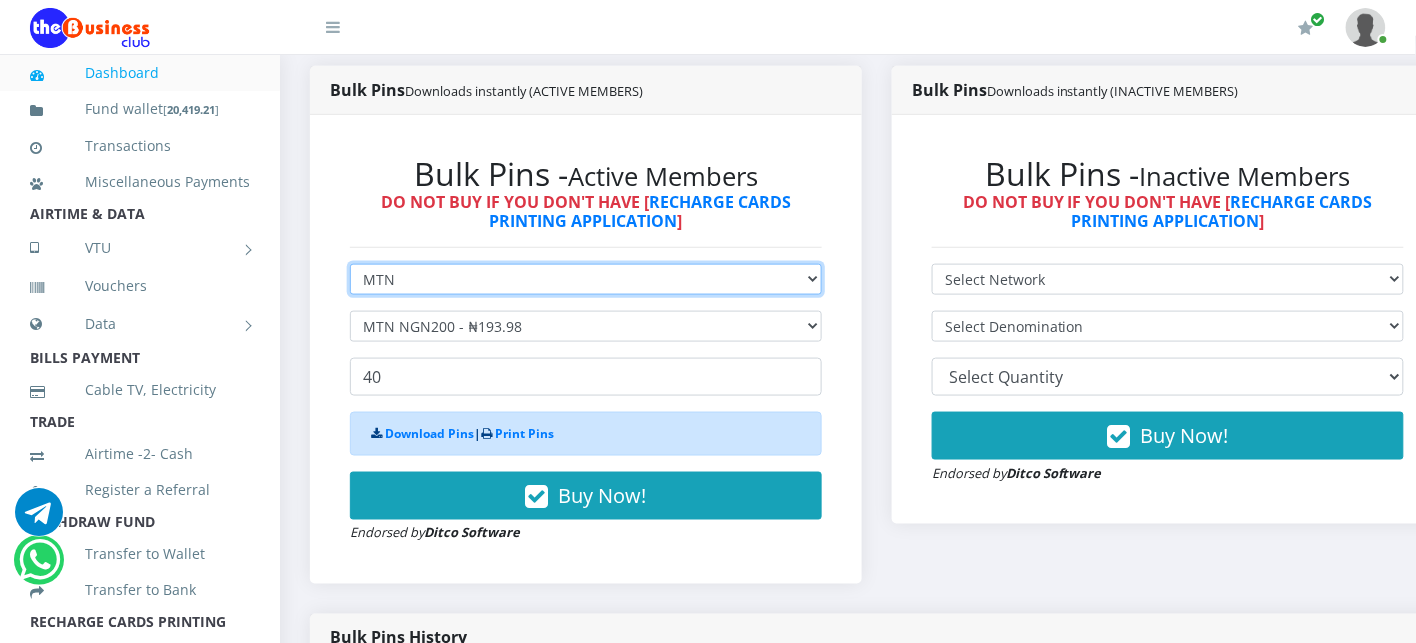 click on "Select Network
MTN
Globacom
9Mobile
Airtel" at bounding box center (586, 279) 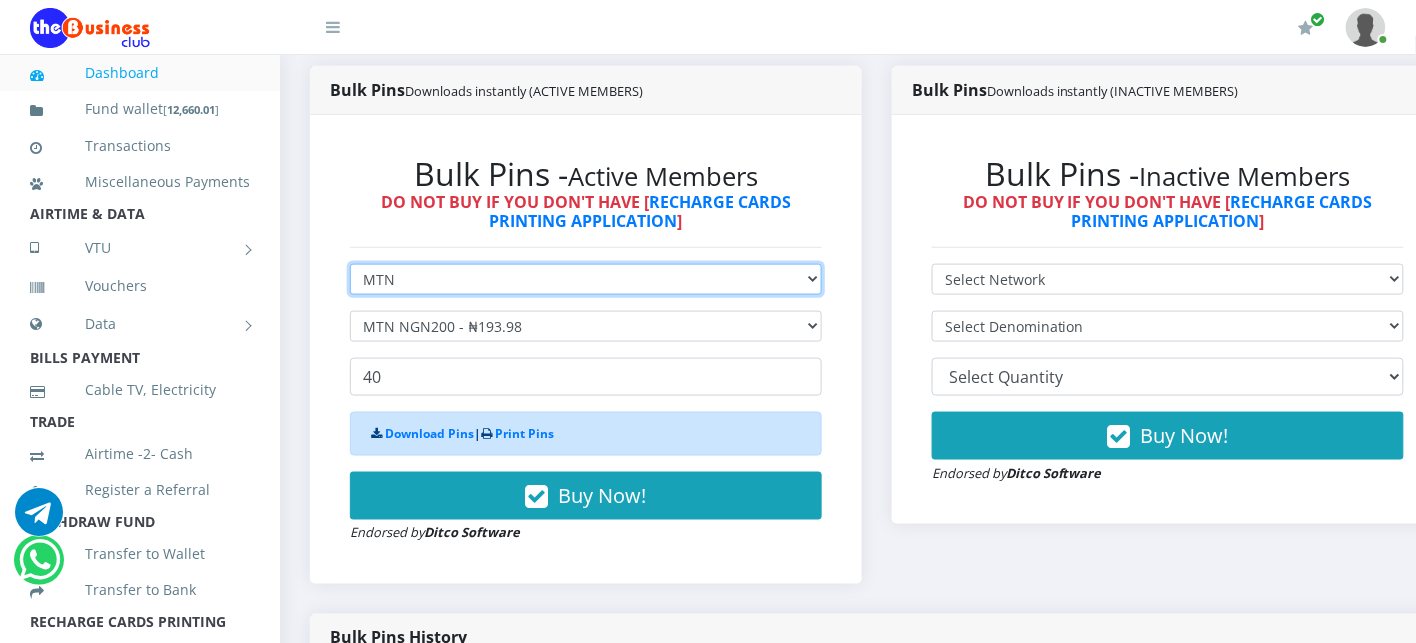 select on "Airtel" 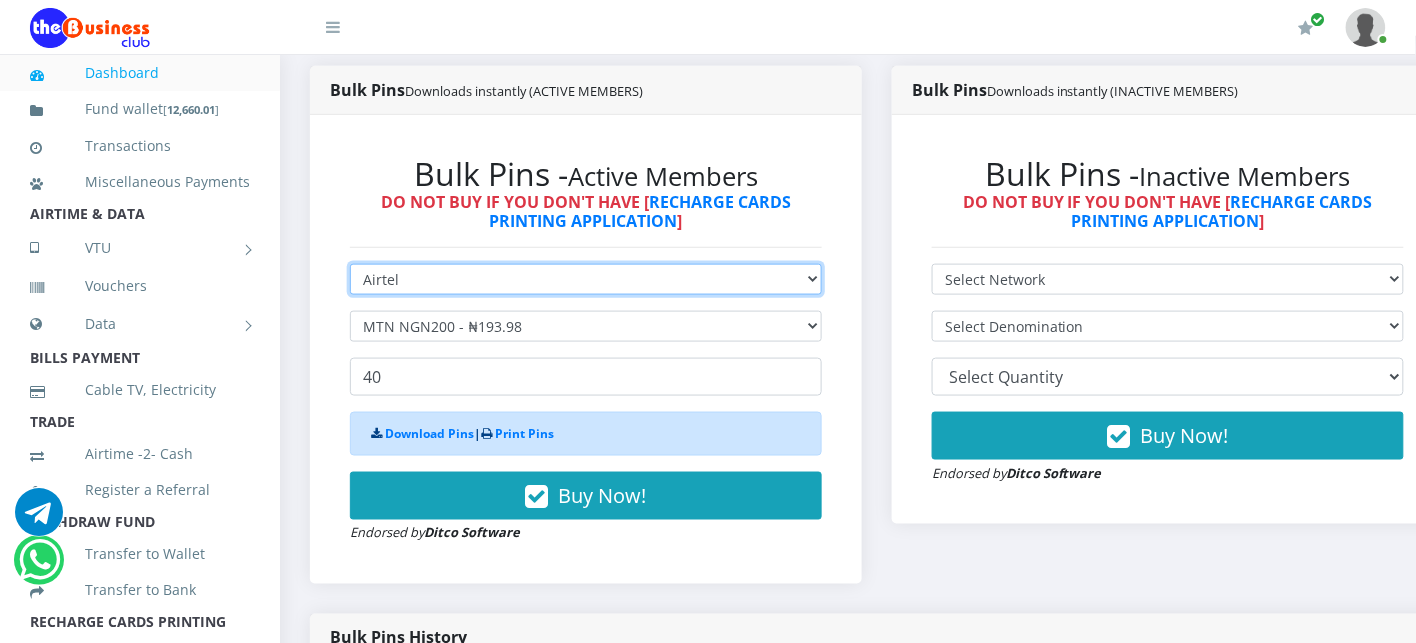 click on "Select Network
MTN
Globacom
9Mobile
Airtel" at bounding box center (586, 279) 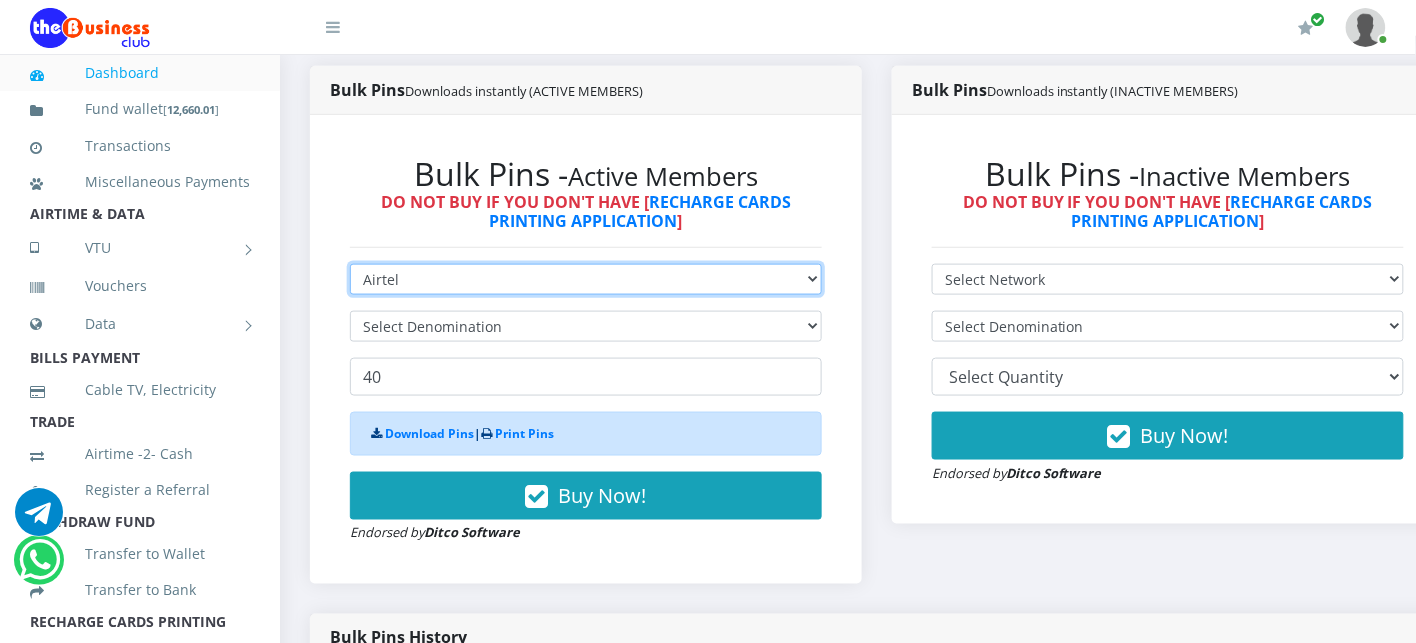 type 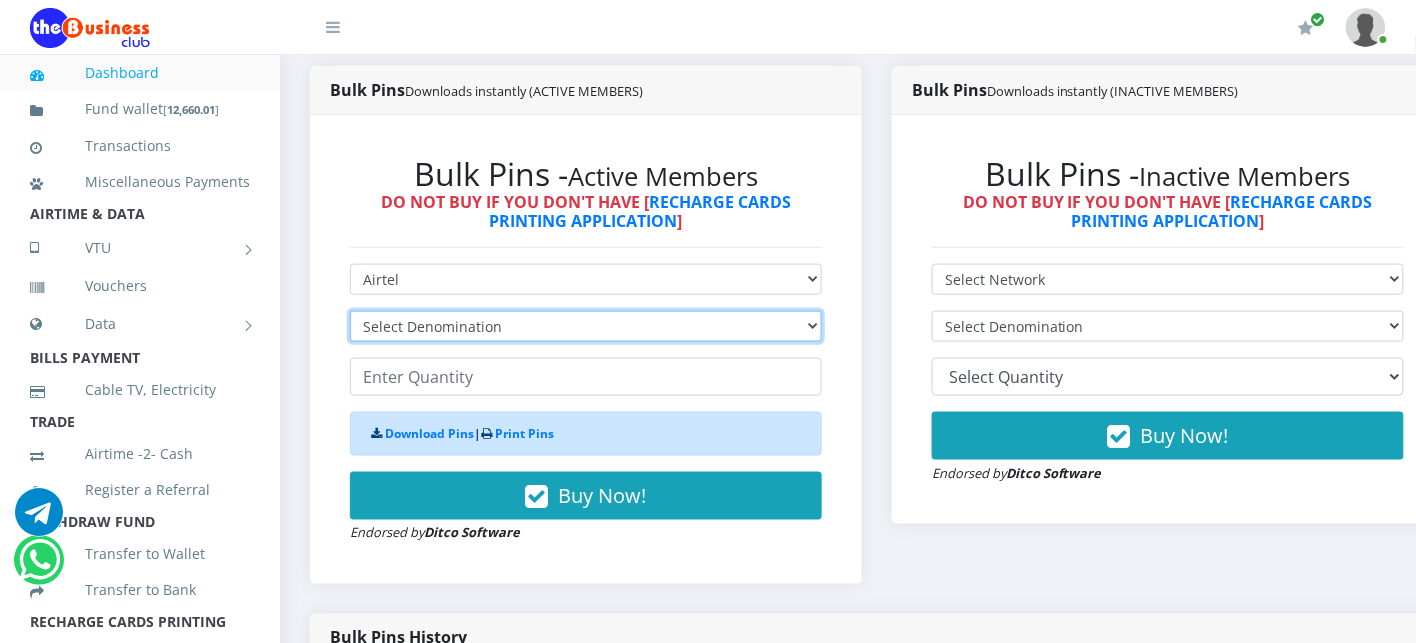 click on "Select Denomination Airtel NGN100 - ₦96.38 Airtel NGN200 - ₦192.76 Airtel NGN500 - ₦481.90 Airtel NGN1000 - ₦963.80" at bounding box center (586, 326) 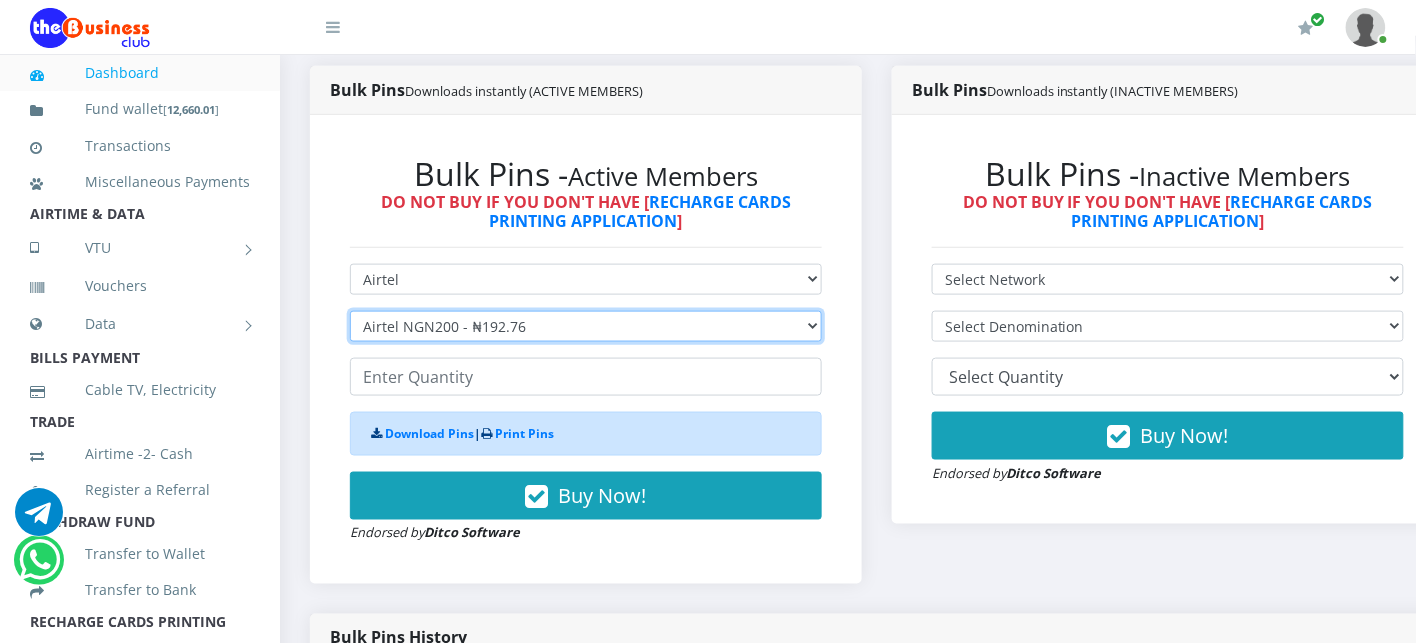 click on "Select Denomination Airtel NGN100 - ₦96.38 Airtel NGN200 - ₦192.76 Airtel NGN500 - ₦481.90 Airtel NGN1000 - ₦963.80" at bounding box center [586, 326] 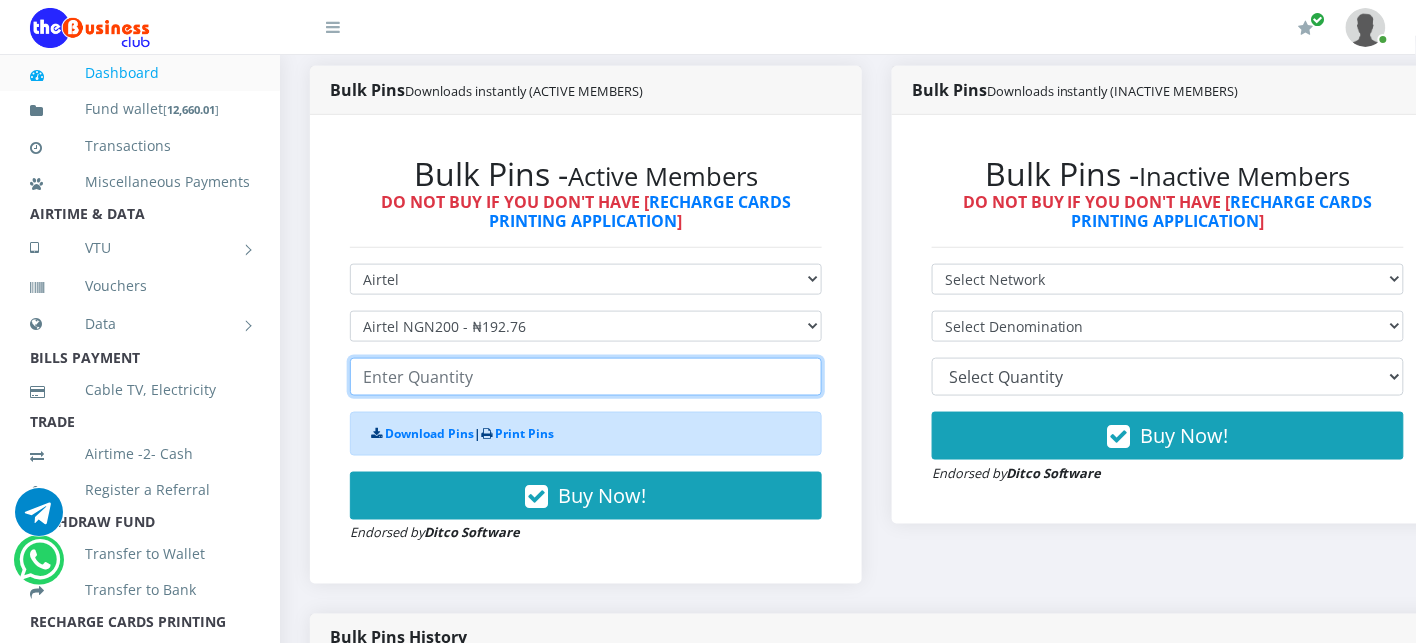 click at bounding box center (586, 377) 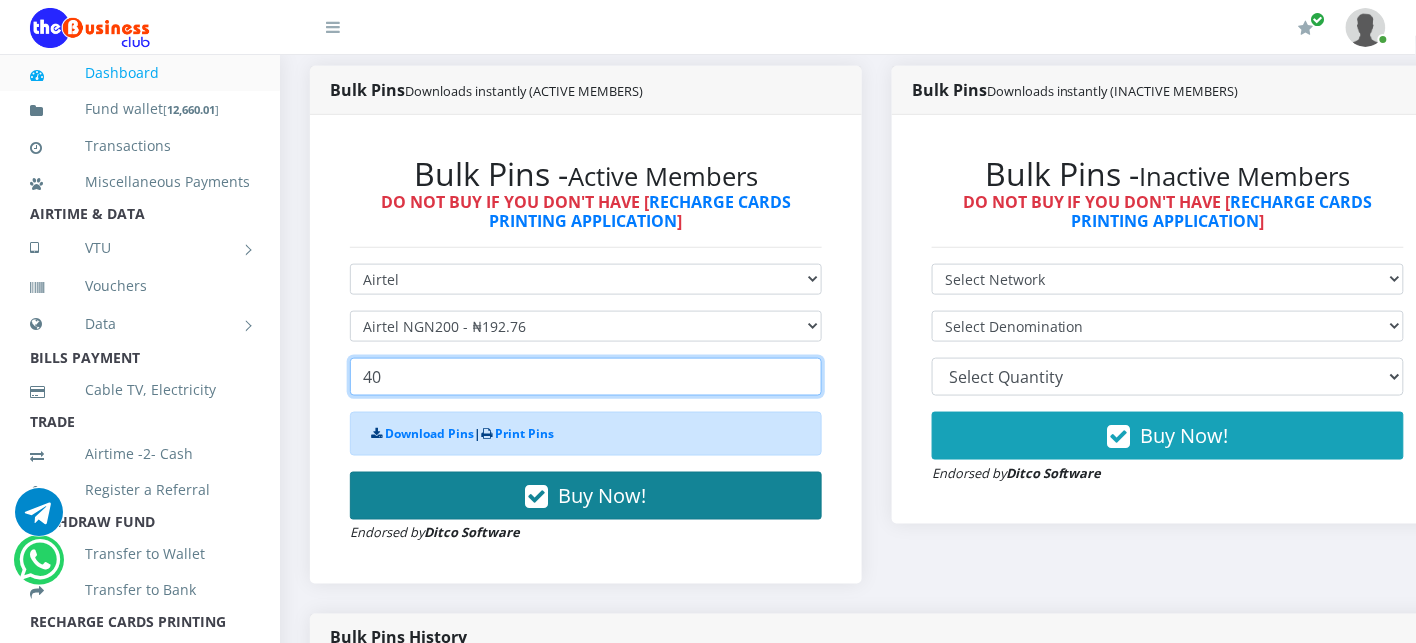 type on "40" 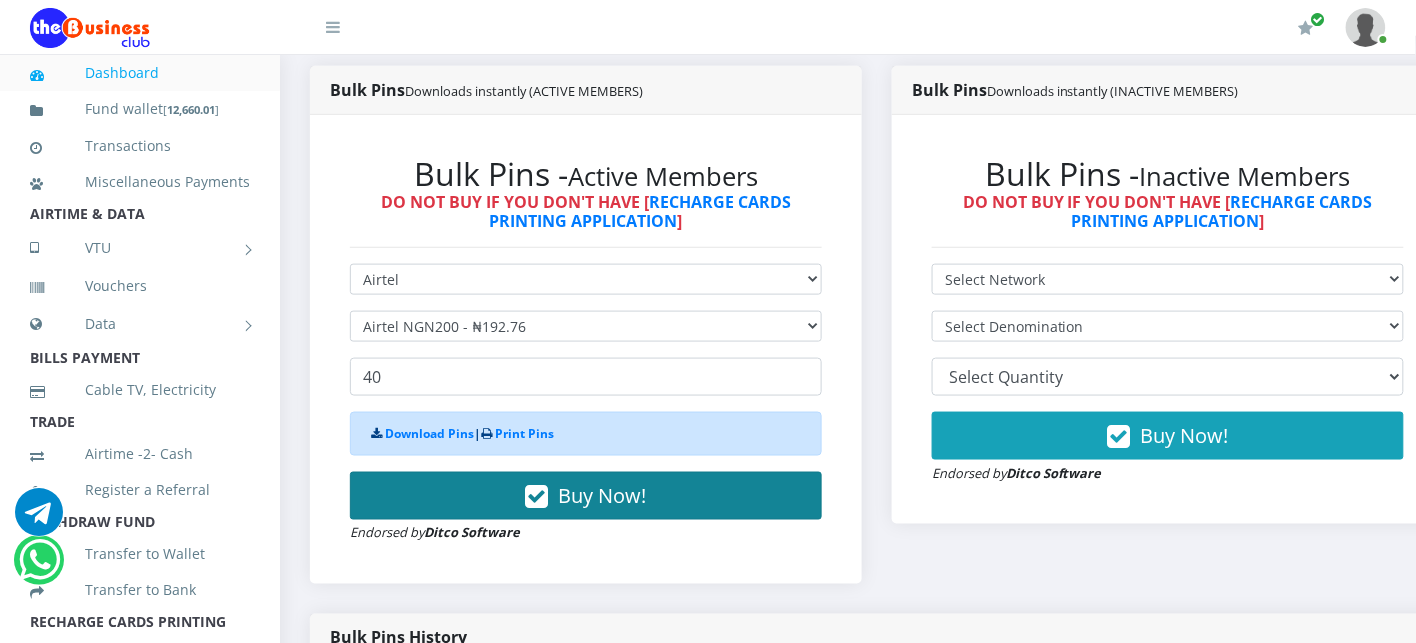 click on "Buy Now!" at bounding box center [586, 496] 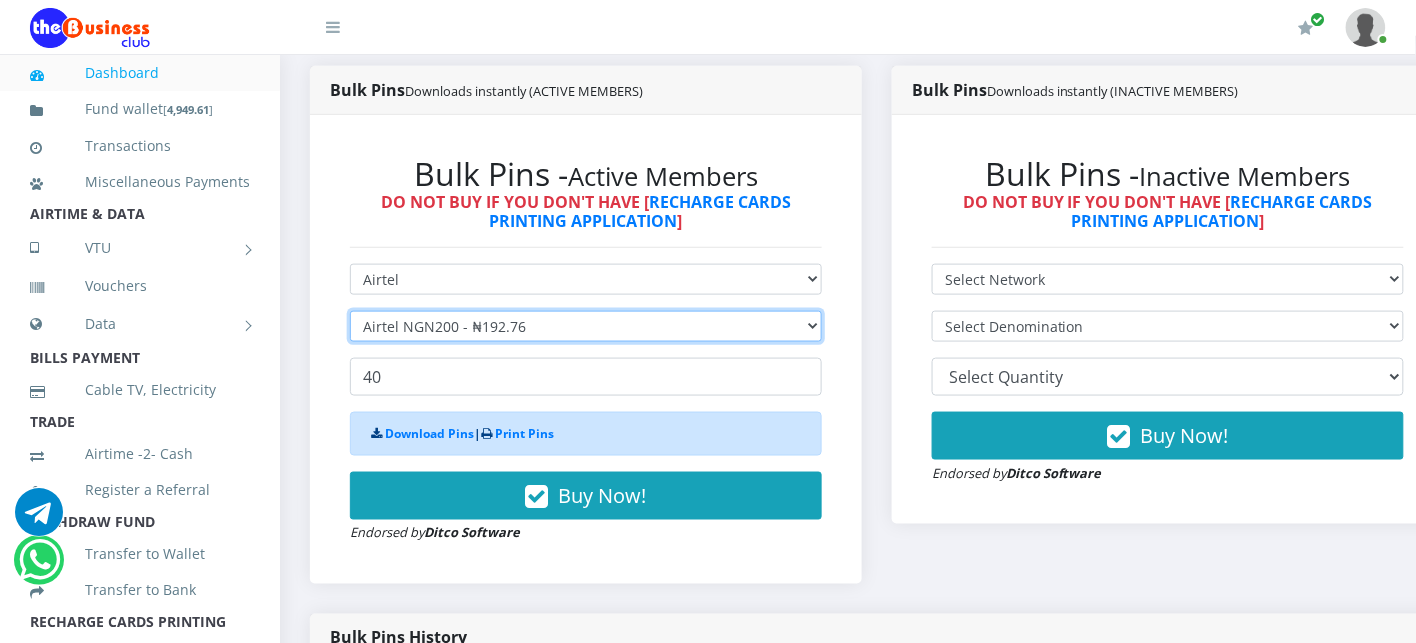 click on "Select Denomination Airtel NGN100 - ₦96.38 Airtel NGN200 - ₦192.76 Airtel NGN500 - ₦481.90 Airtel NGN1000 - ₦963.80" at bounding box center (586, 326) 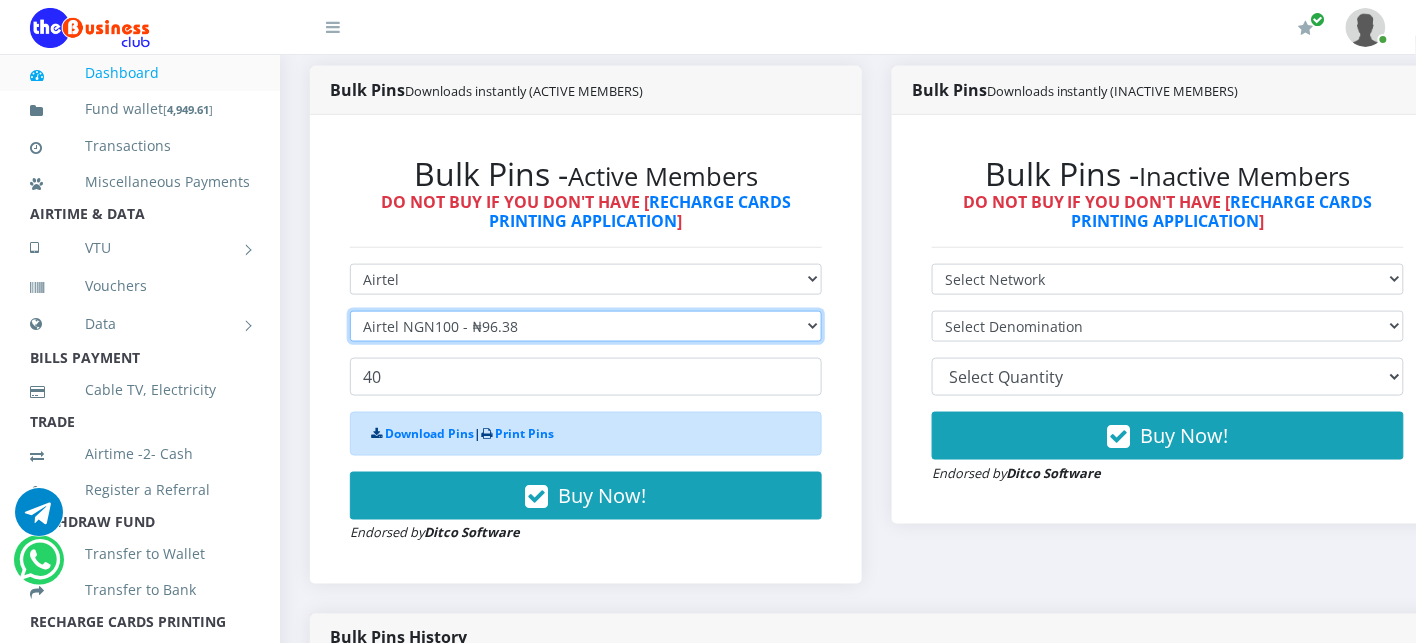 click on "Select Denomination Airtel NGN100 - ₦96.38 Airtel NGN200 - ₦192.76 Airtel NGN500 - ₦481.90 Airtel NGN1000 - ₦963.80" at bounding box center [586, 326] 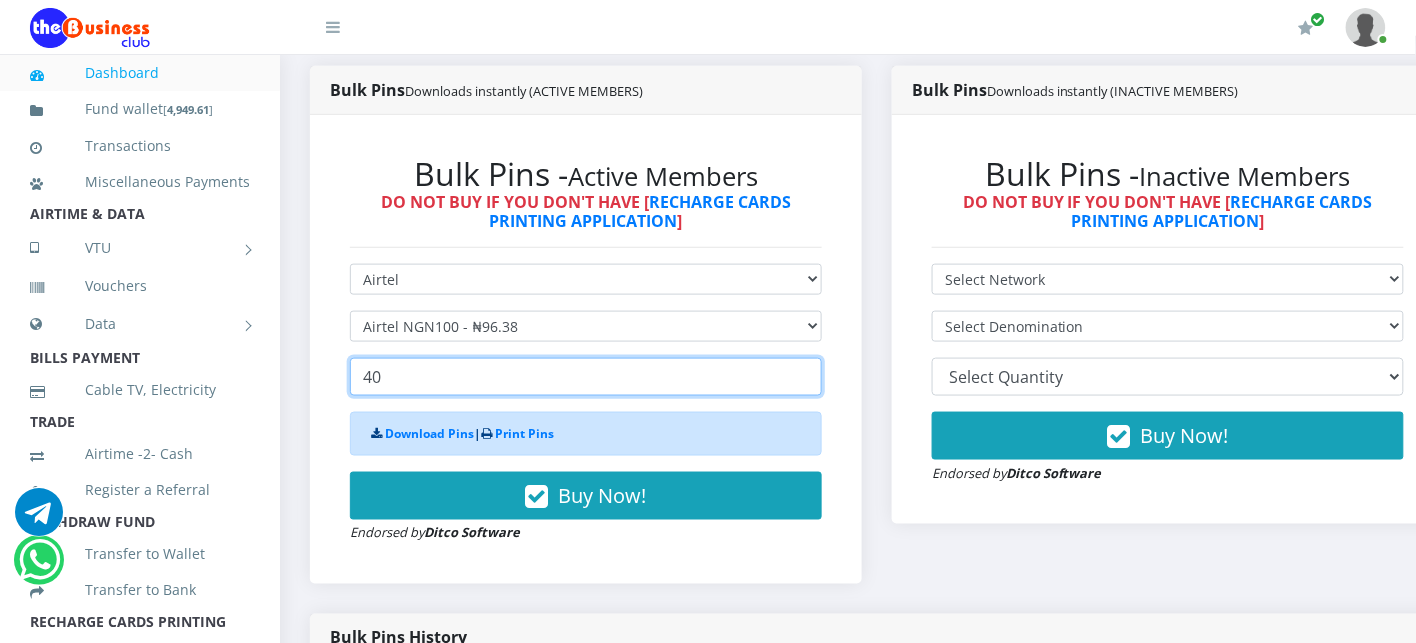 click on "40" at bounding box center [586, 377] 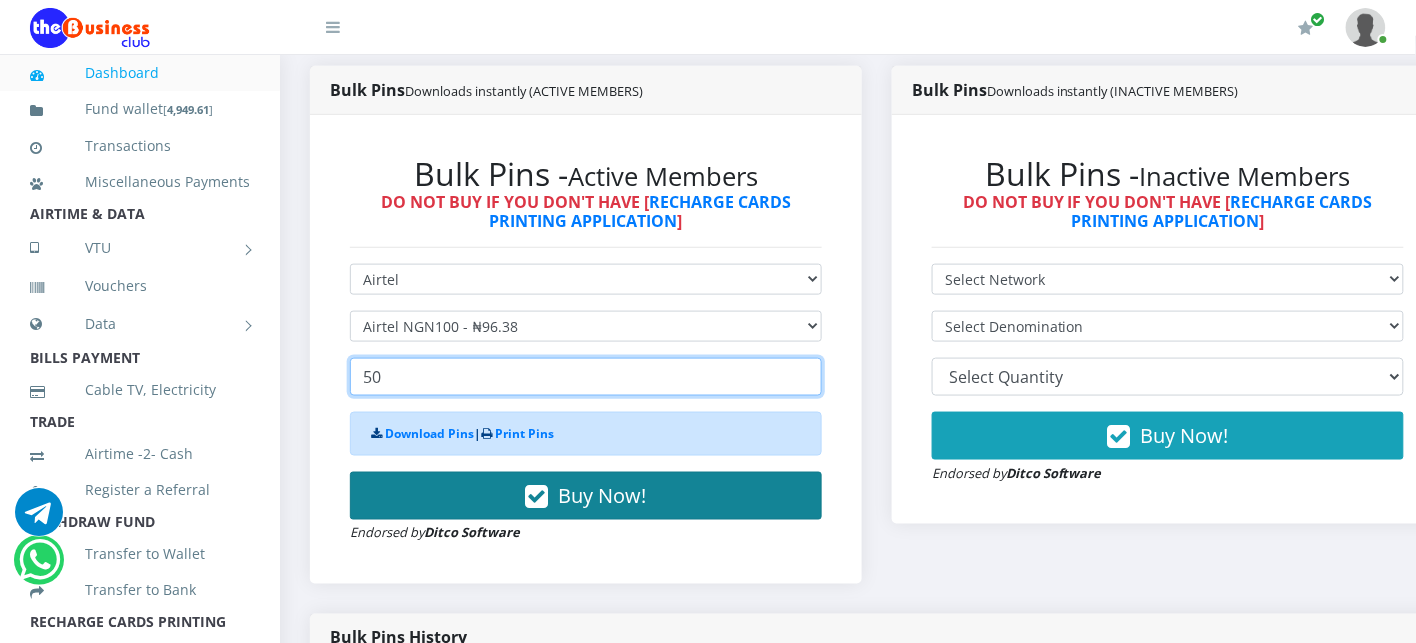 type on "50" 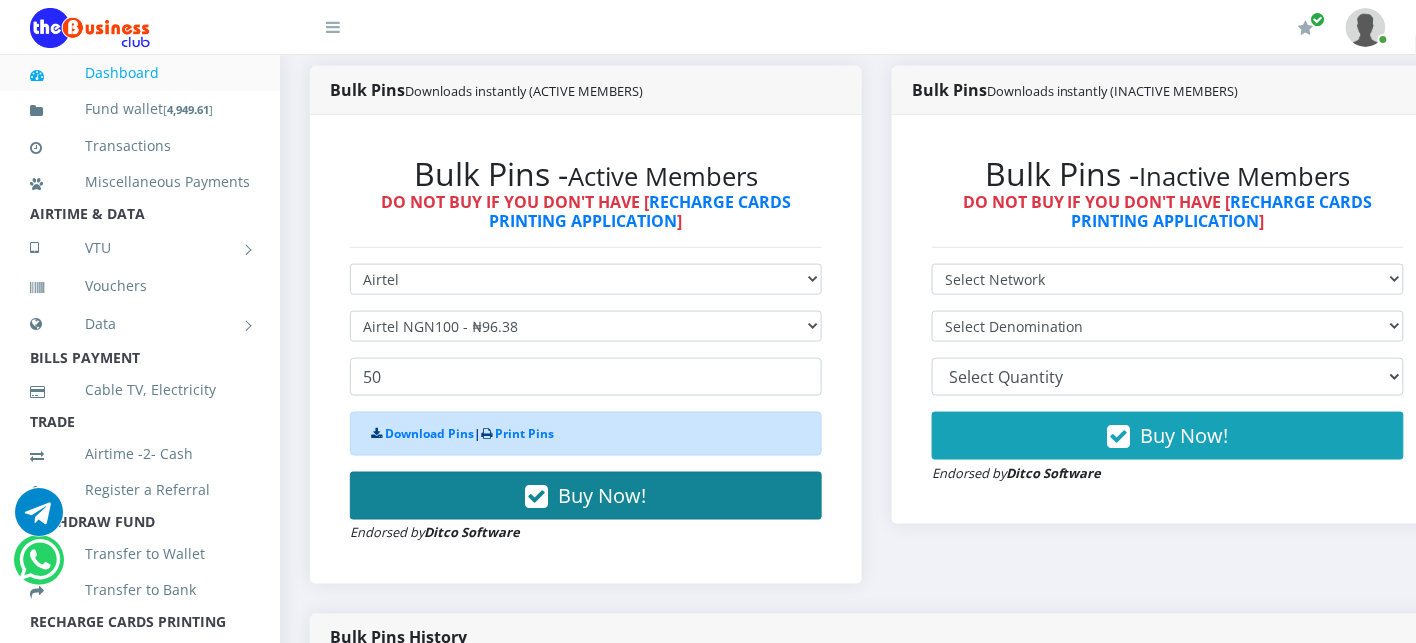 click on "Buy Now!" at bounding box center [586, 496] 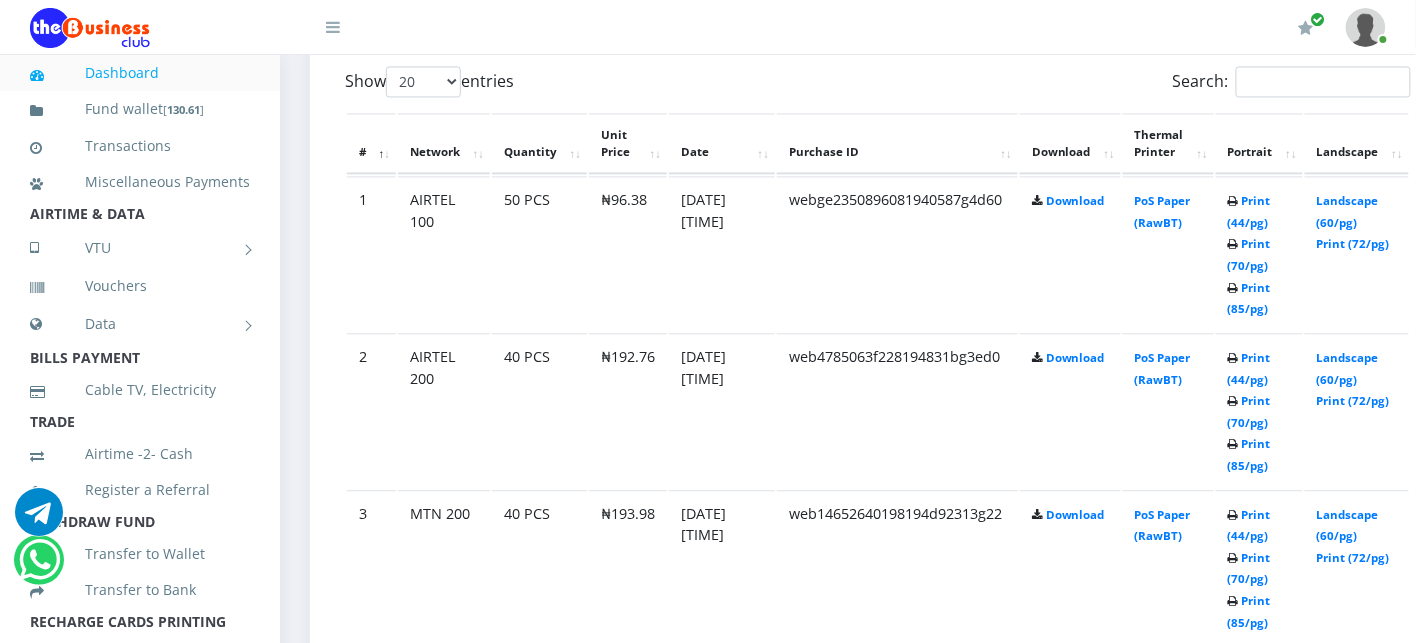 scroll, scrollTop: 1066, scrollLeft: 0, axis: vertical 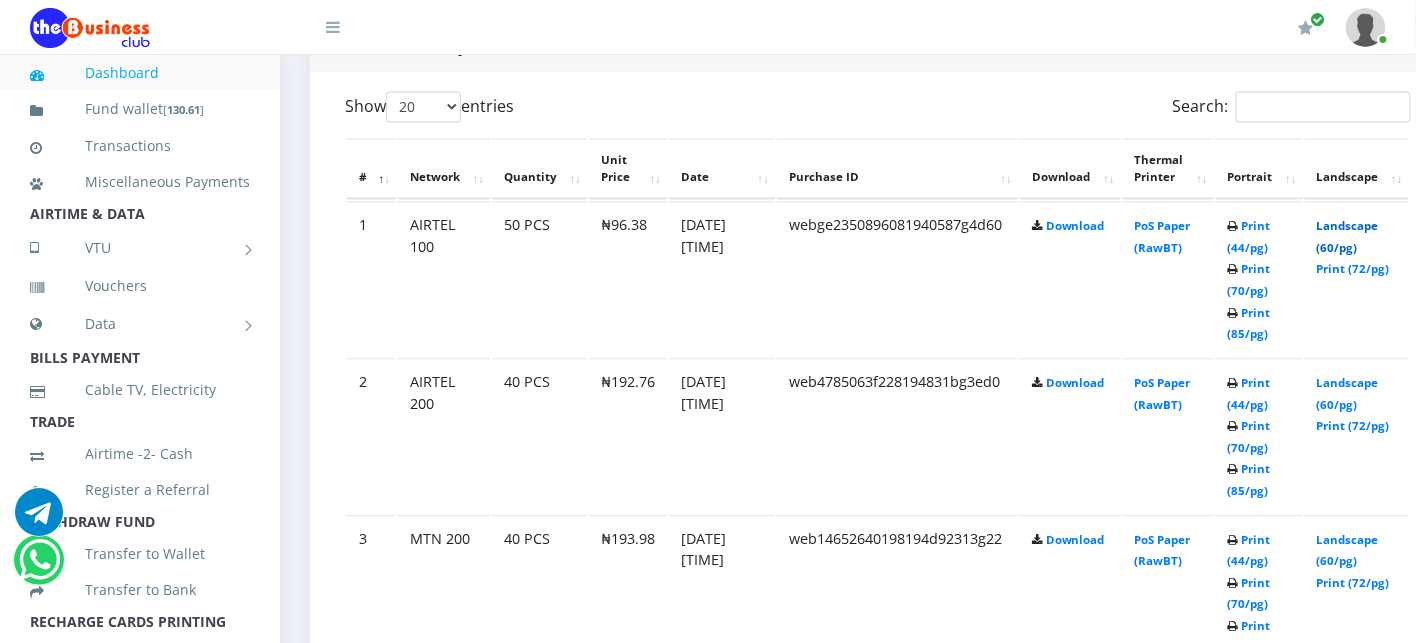 click on "Landscape (60/pg)" at bounding box center [1348, 236] 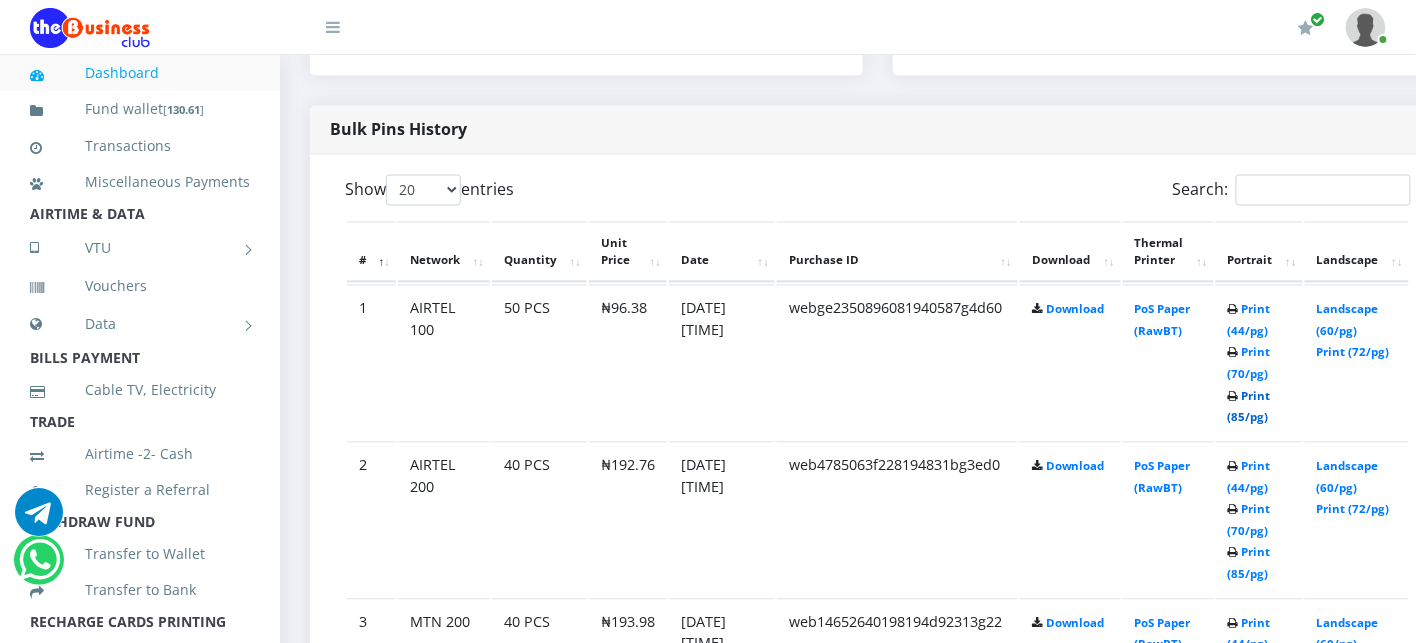 scroll, scrollTop: 0, scrollLeft: 0, axis: both 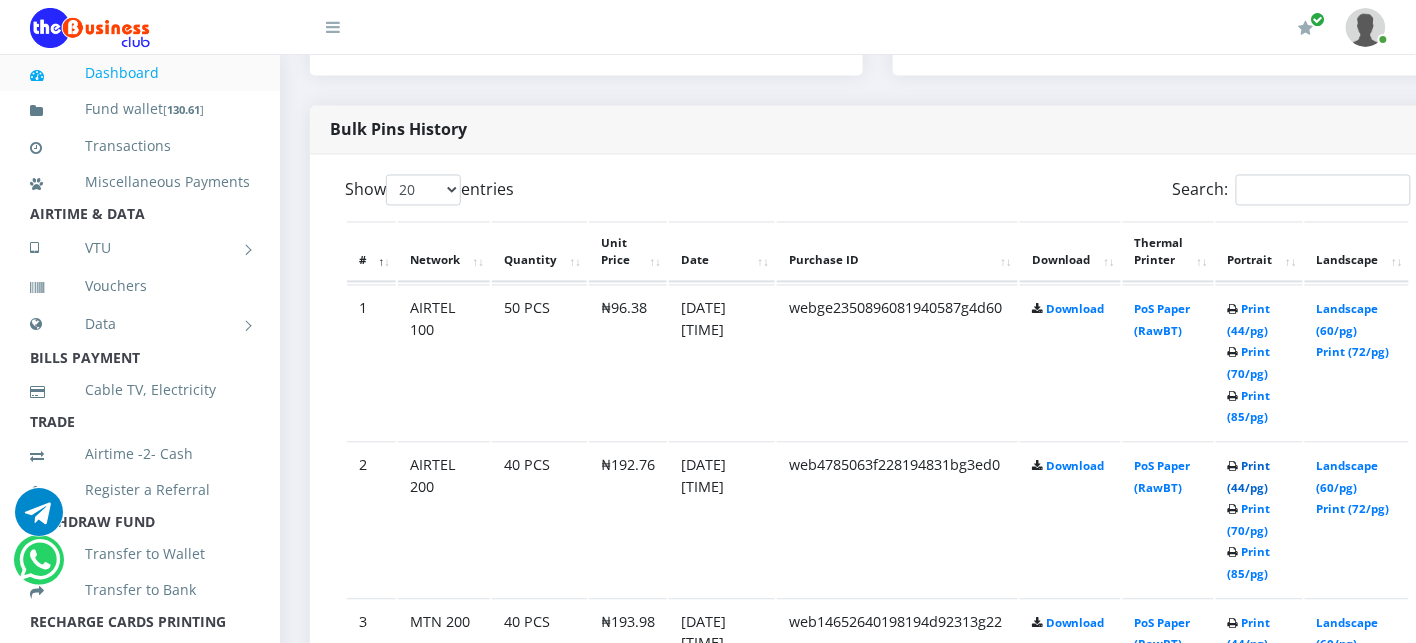 click on "Print (44/pg)" at bounding box center (1249, 477) 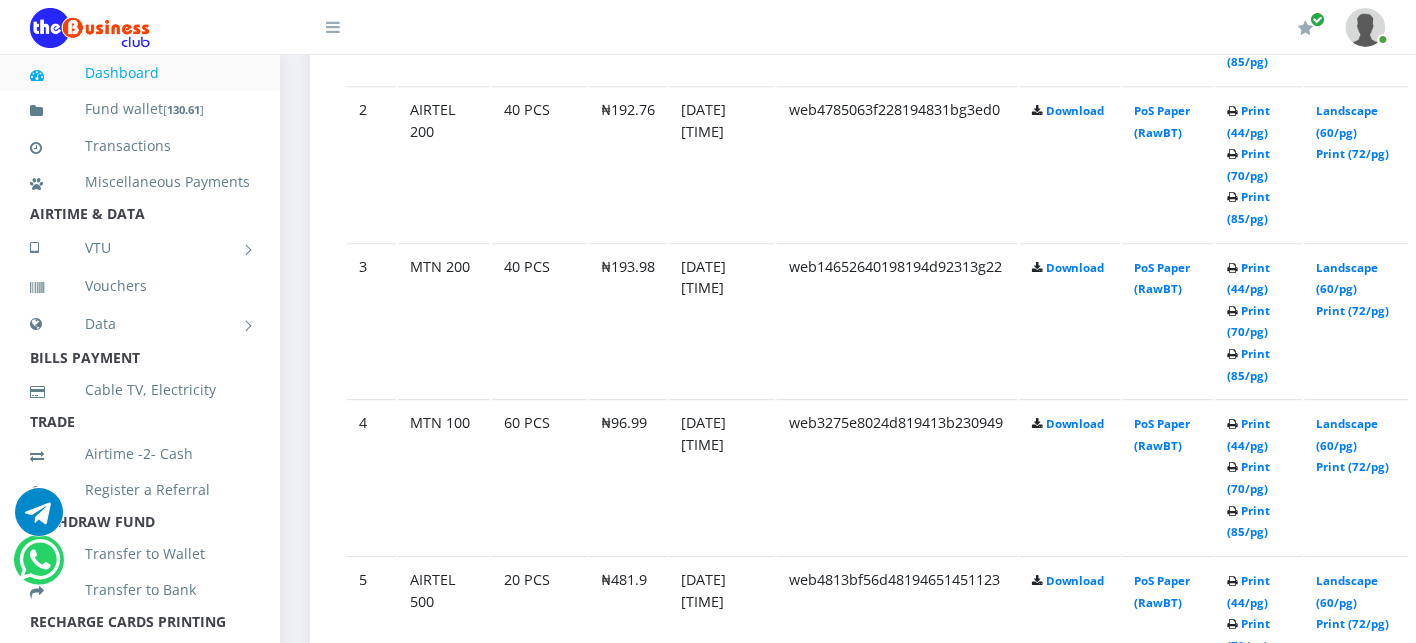 scroll, scrollTop: 0, scrollLeft: 0, axis: both 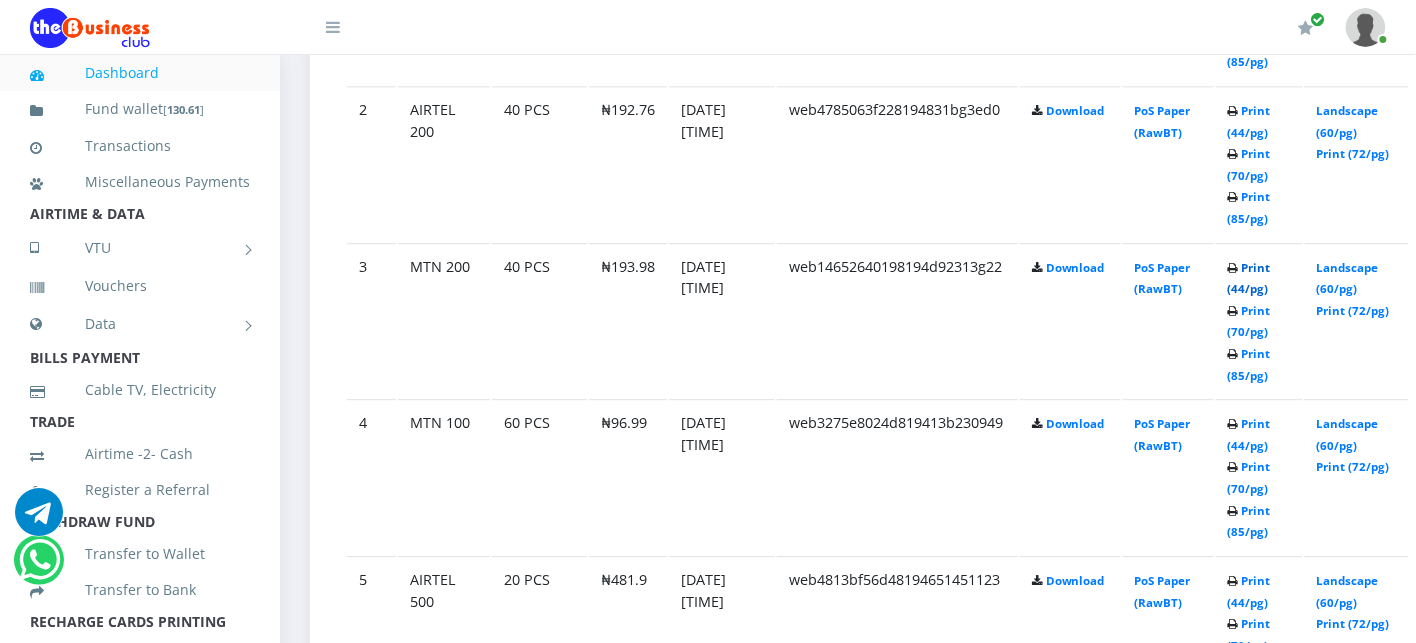 click on "Print (44/pg)" at bounding box center [1249, 278] 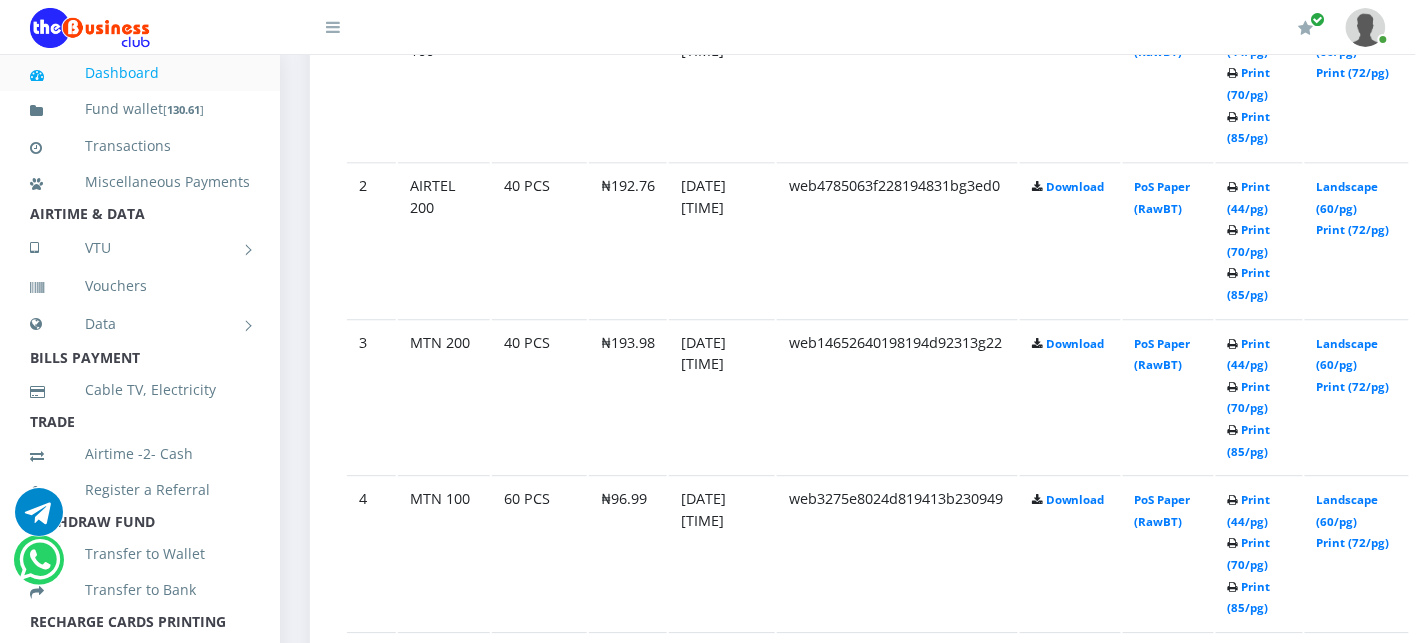 scroll, scrollTop: 1338, scrollLeft: 0, axis: vertical 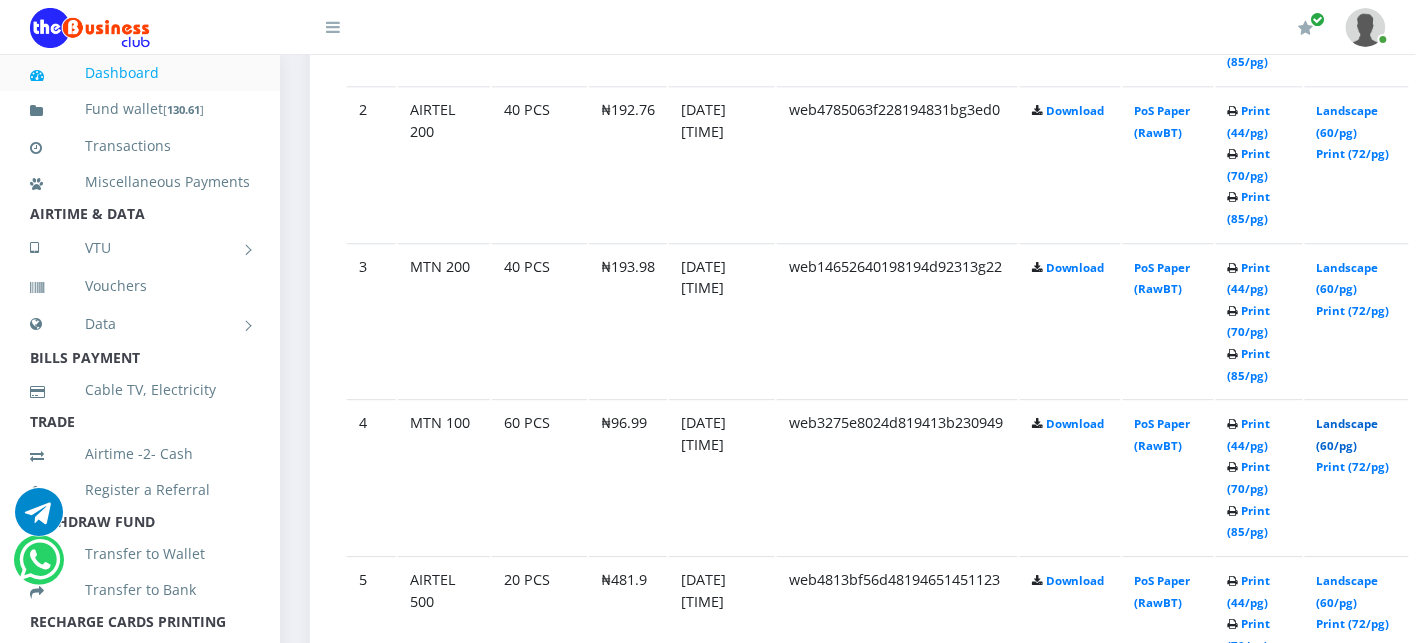 click on "Landscape (60/pg)" at bounding box center (1348, 434) 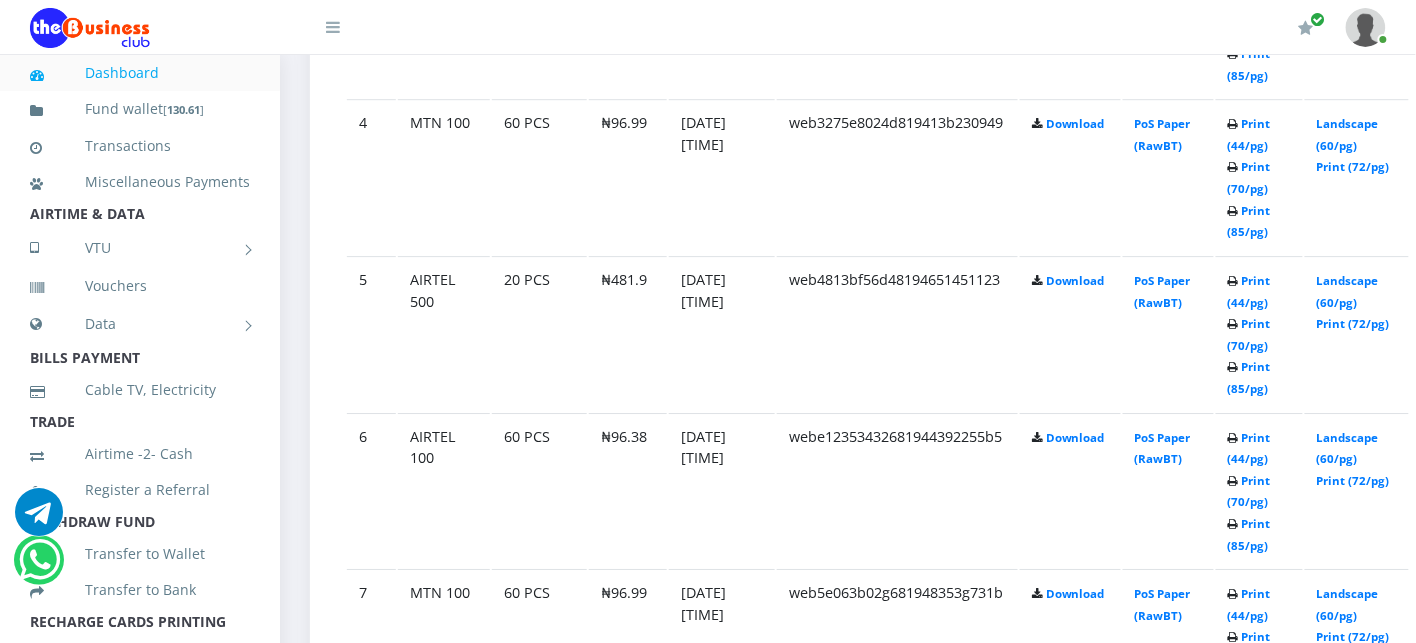 scroll, scrollTop: 1650, scrollLeft: 0, axis: vertical 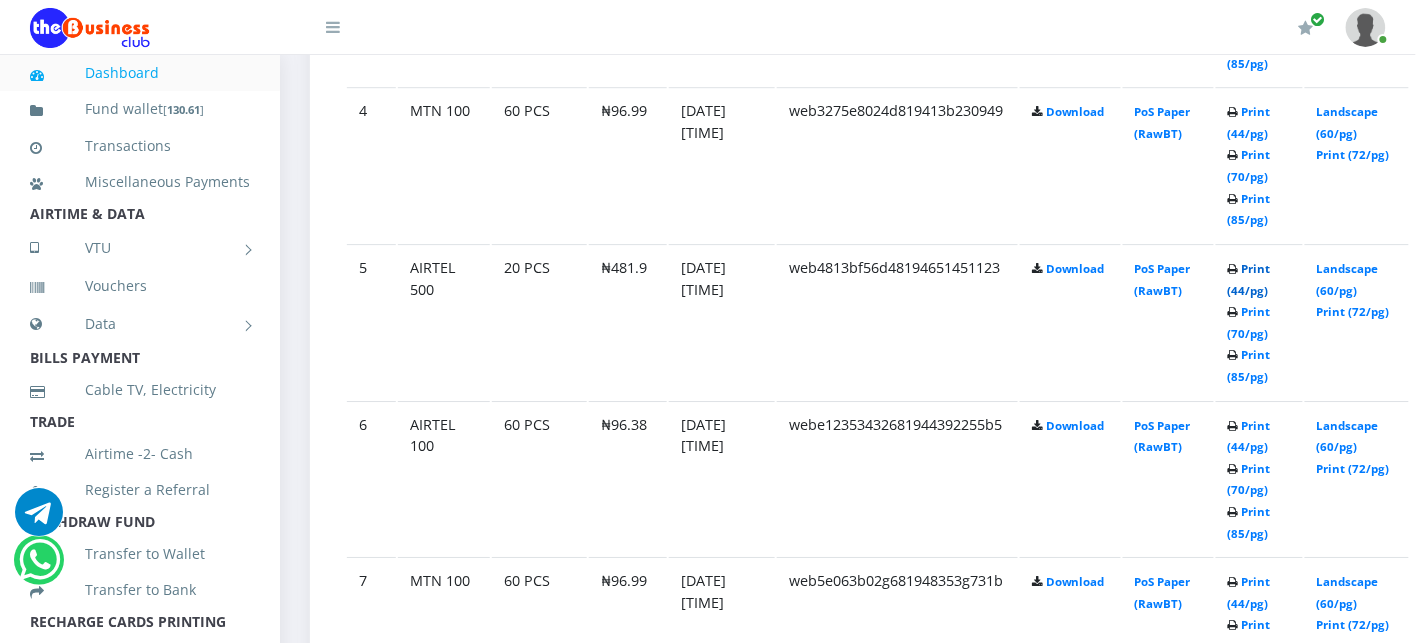 click on "Print (44/pg)" at bounding box center [1249, 279] 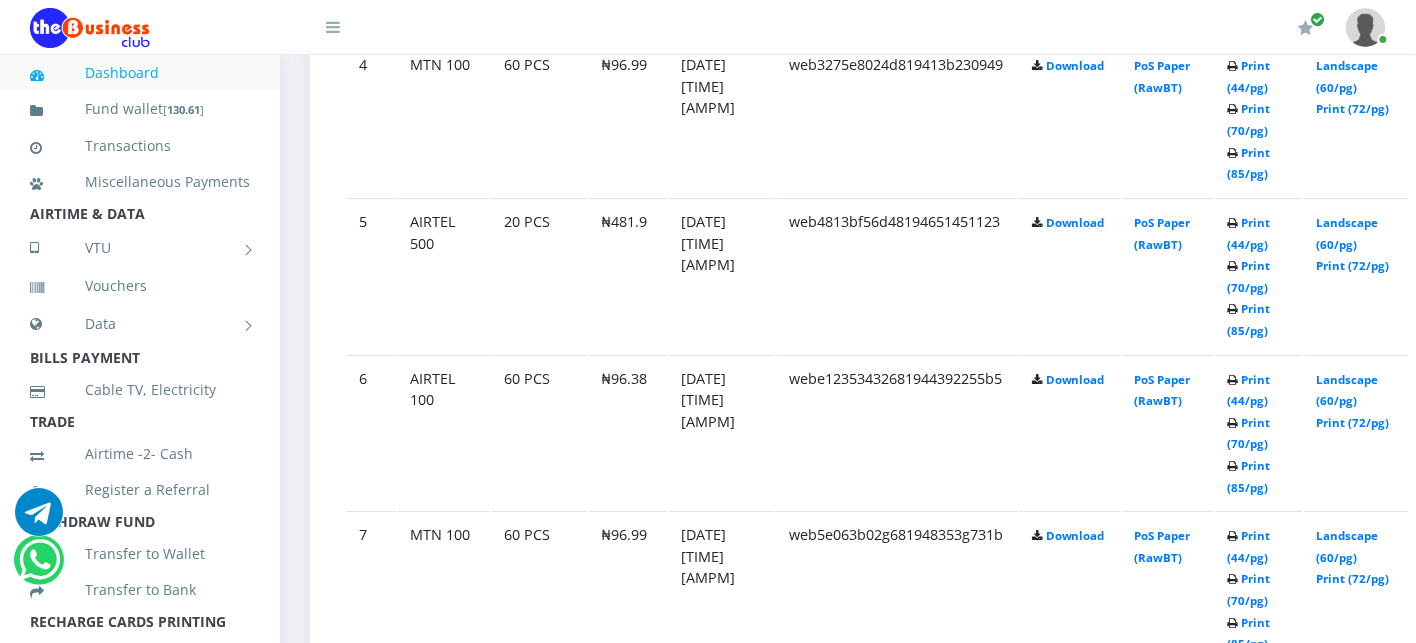 scroll, scrollTop: 1650, scrollLeft: 0, axis: vertical 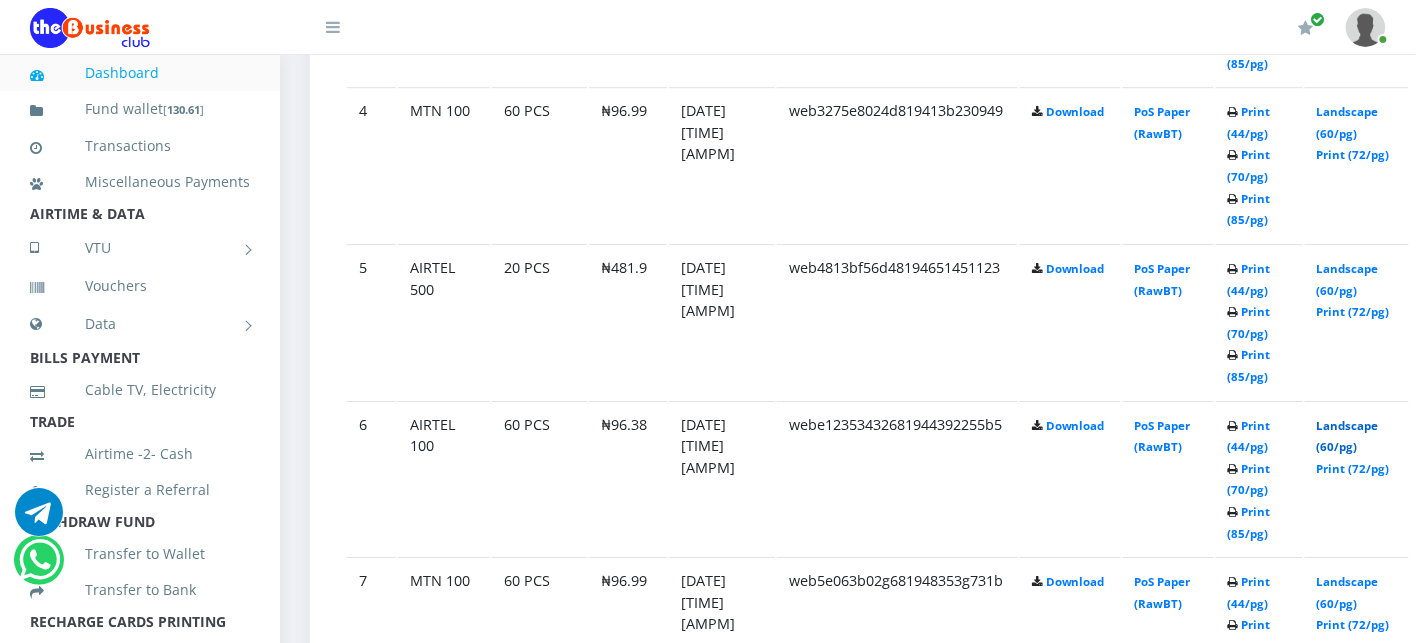 click on "Landscape (60/pg)" at bounding box center [1348, 436] 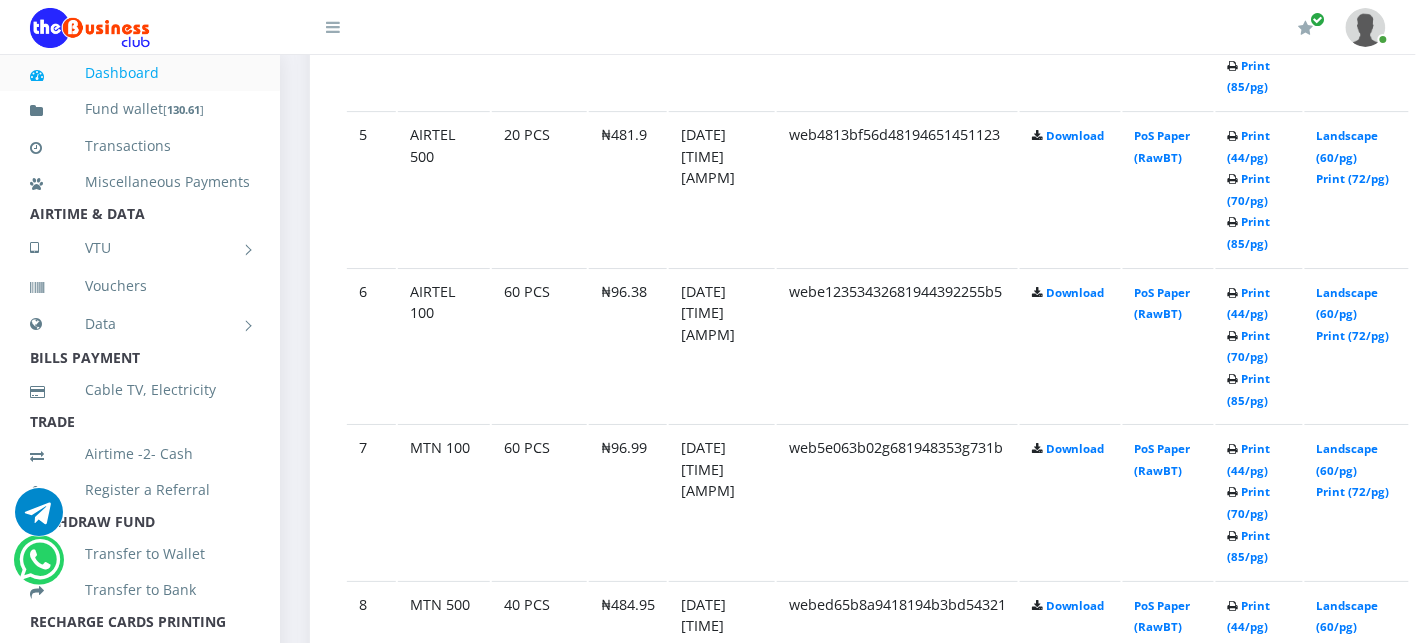 scroll, scrollTop: 1827, scrollLeft: 0, axis: vertical 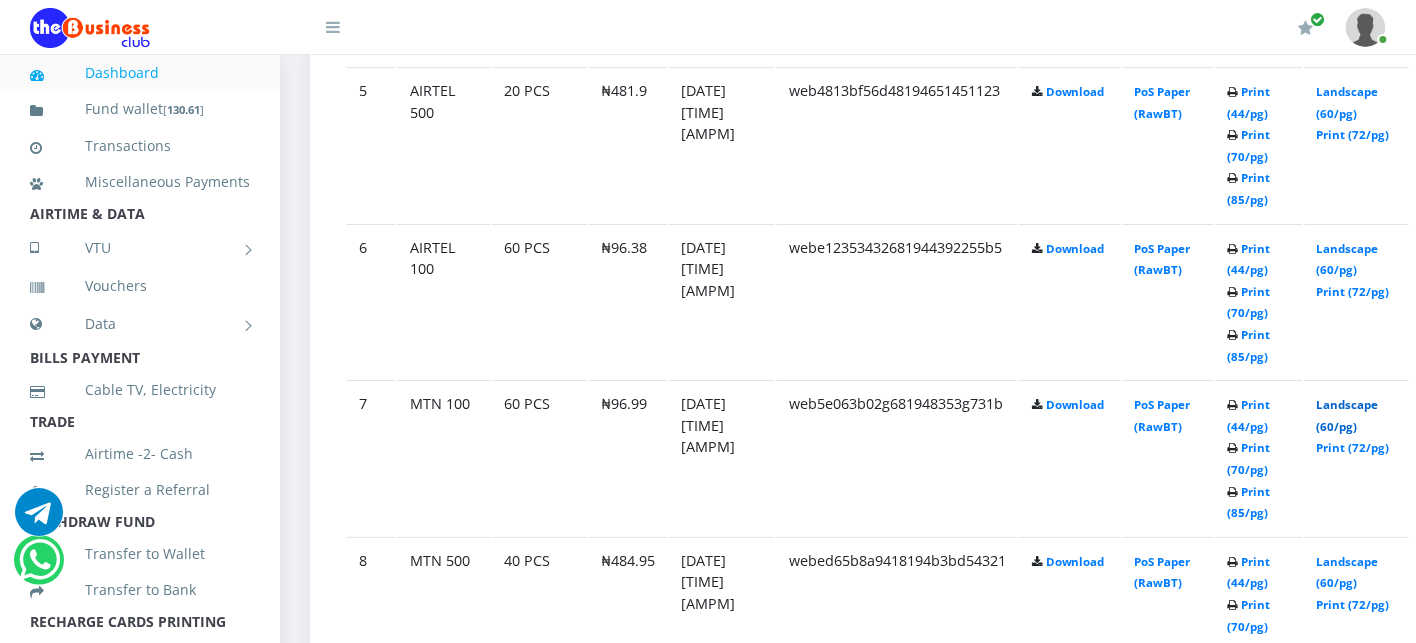 click on "Landscape (60/pg)" at bounding box center (1348, 415) 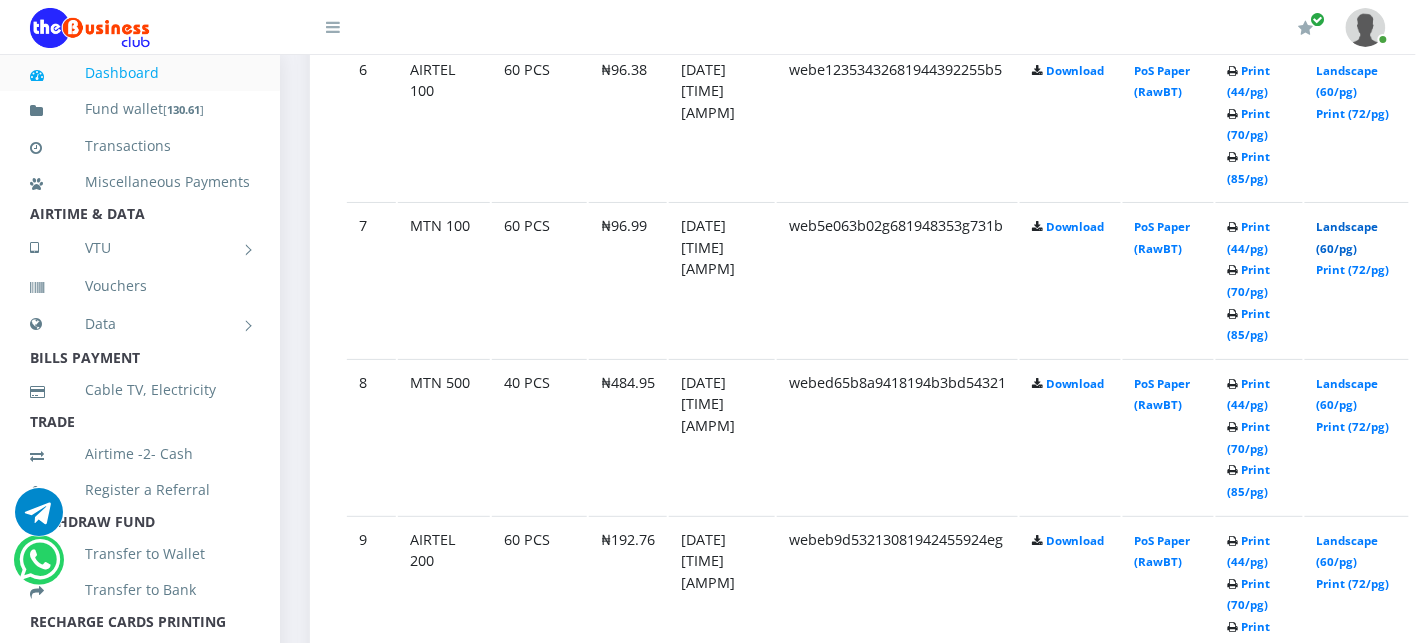 scroll, scrollTop: 1961, scrollLeft: 0, axis: vertical 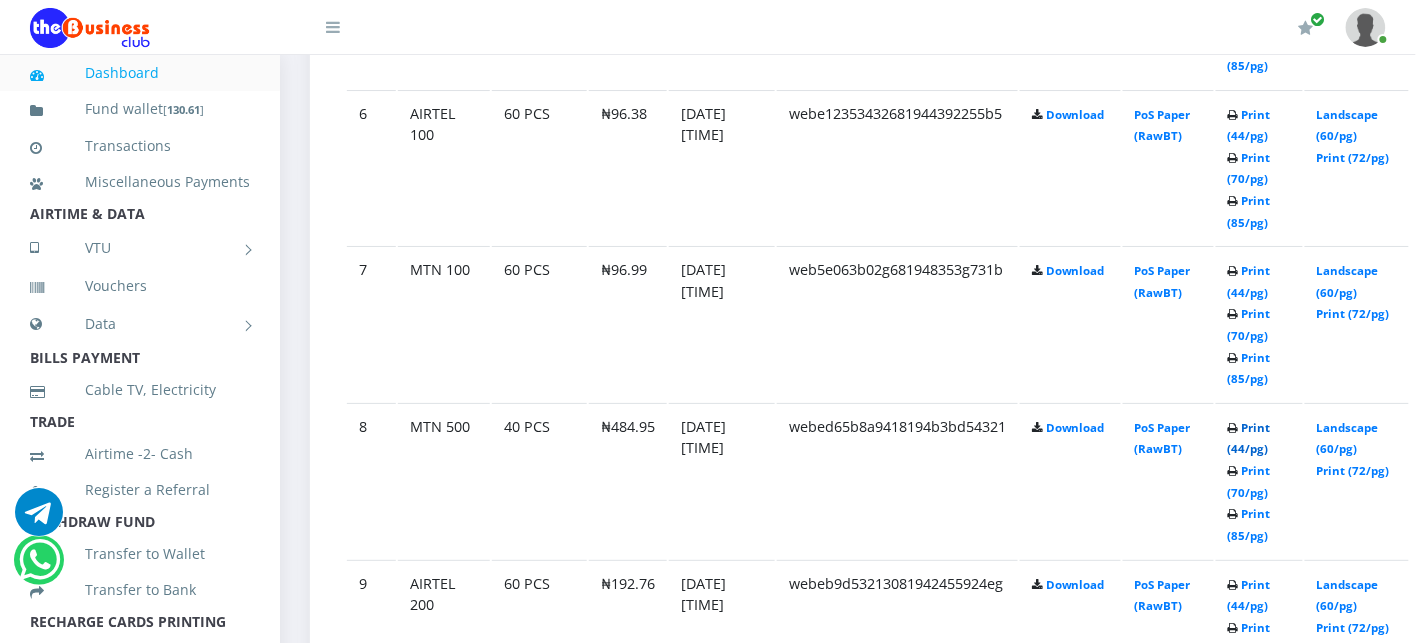 click on "Print (44/pg)" at bounding box center [1249, 438] 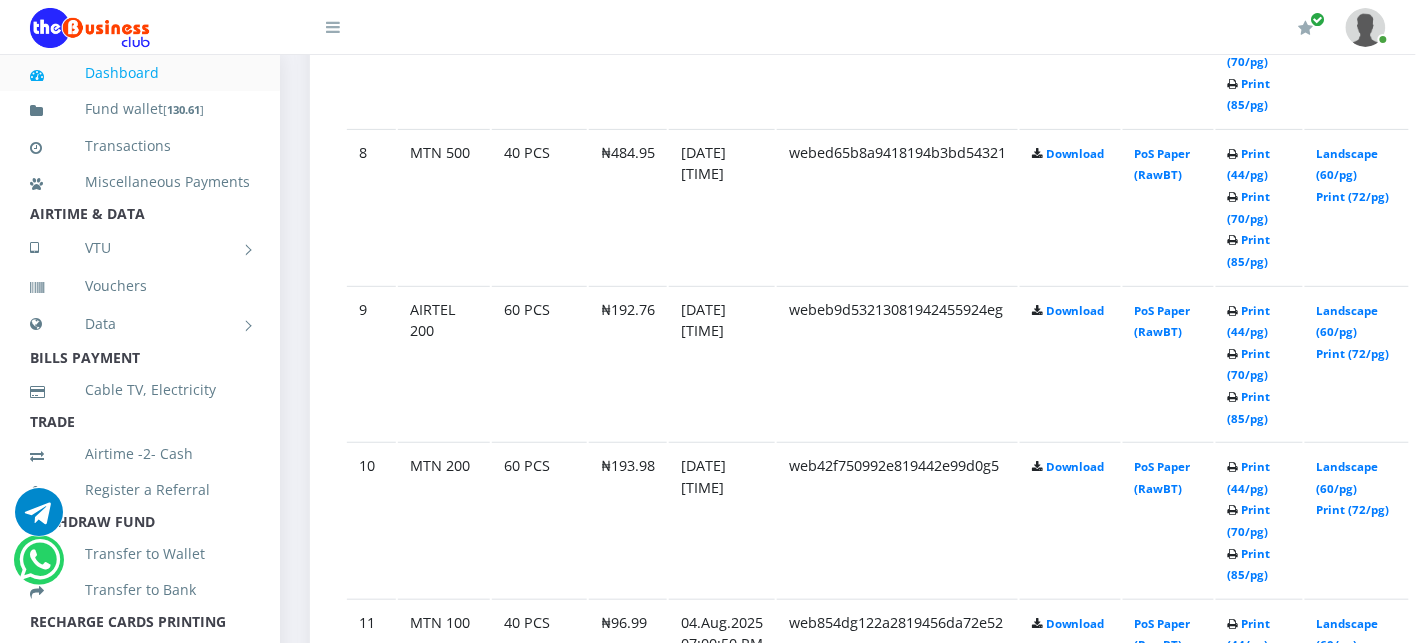 scroll, scrollTop: 2240, scrollLeft: 0, axis: vertical 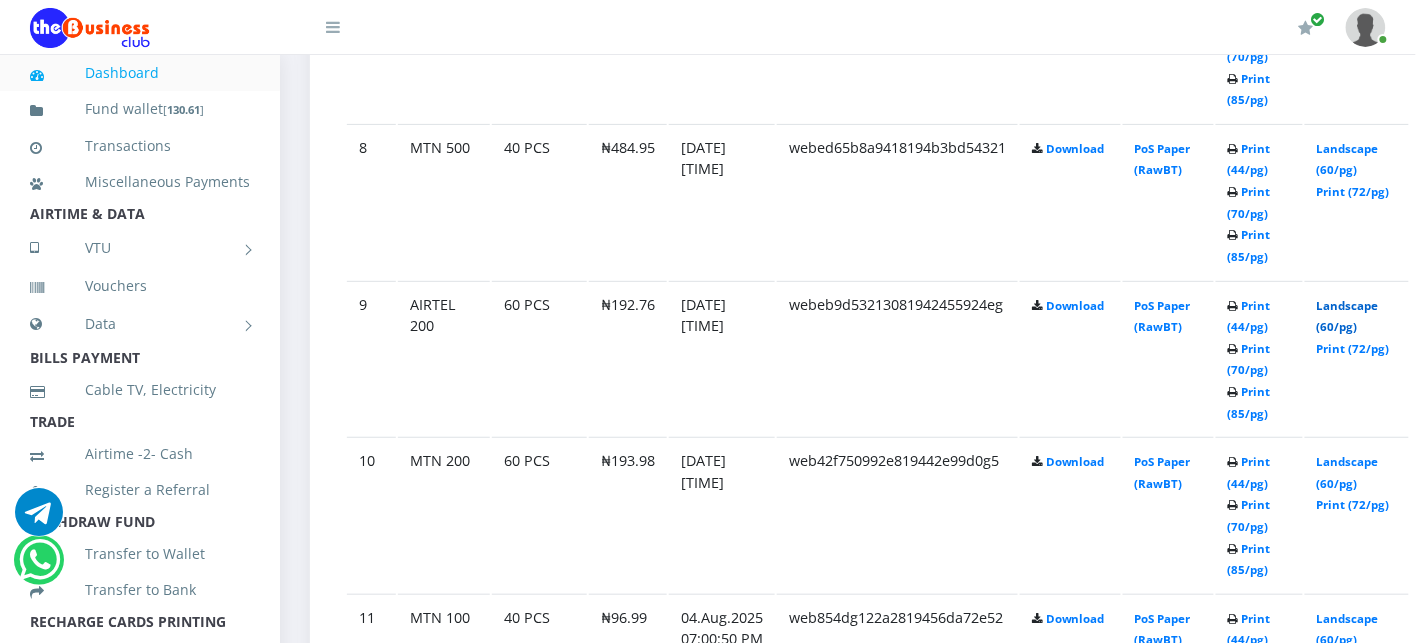 click on "Landscape (60/pg)" at bounding box center (1348, 316) 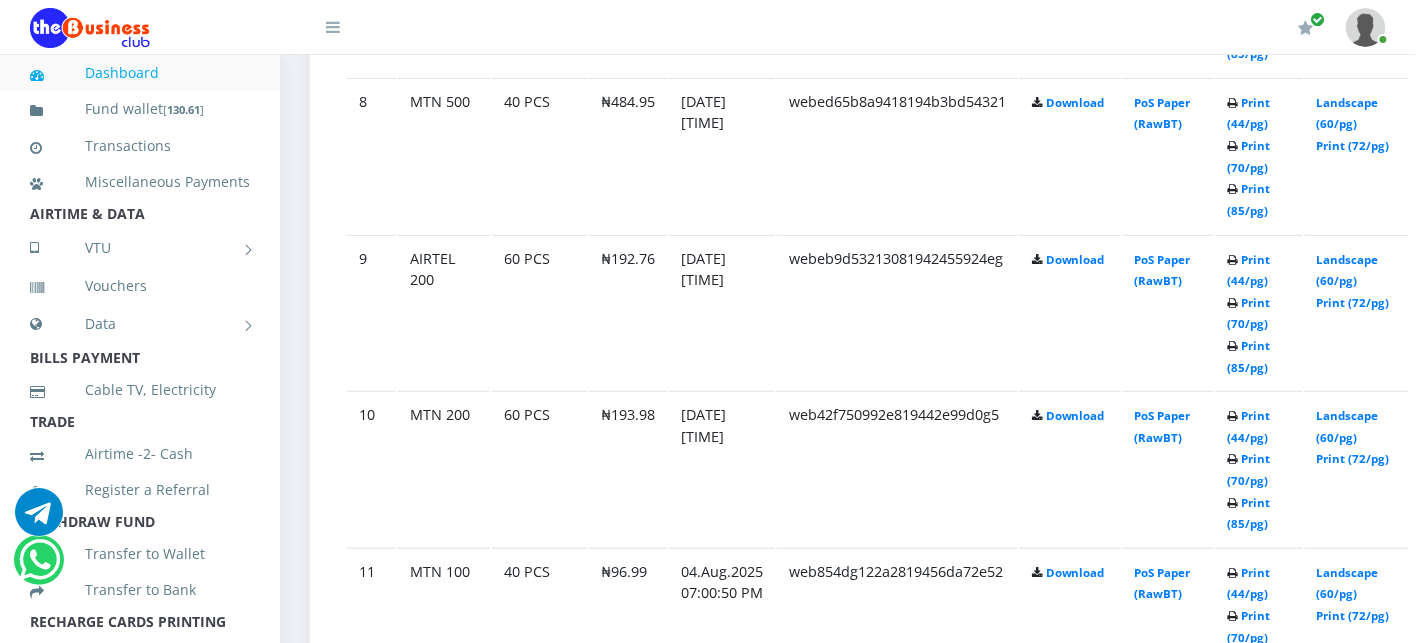 scroll, scrollTop: 2240, scrollLeft: 0, axis: vertical 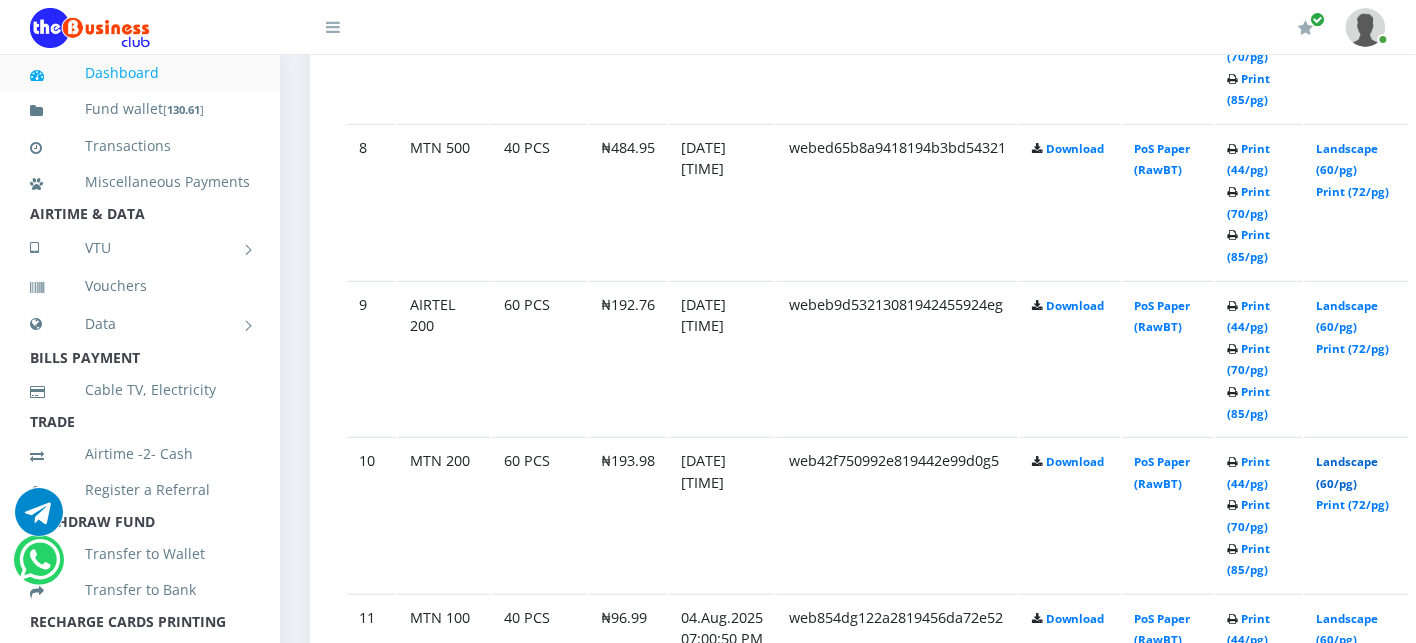 click on "Landscape (60/pg)" at bounding box center [1348, 472] 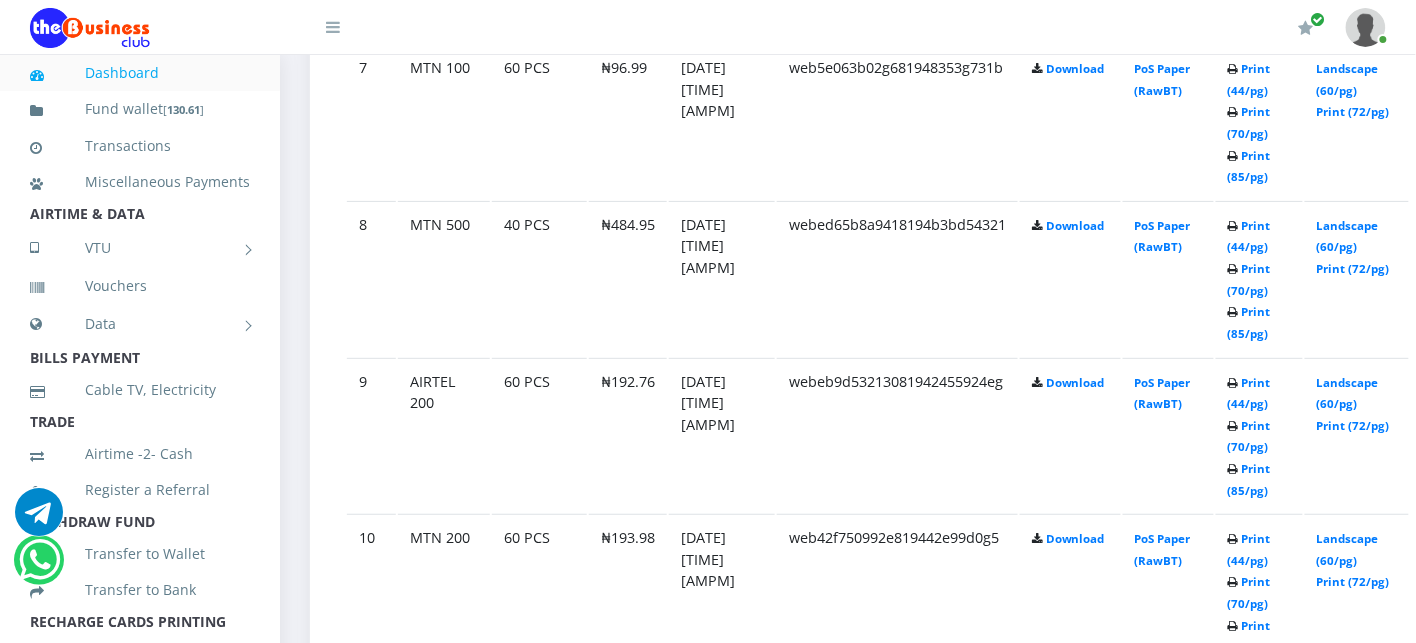 scroll, scrollTop: 2240, scrollLeft: 0, axis: vertical 